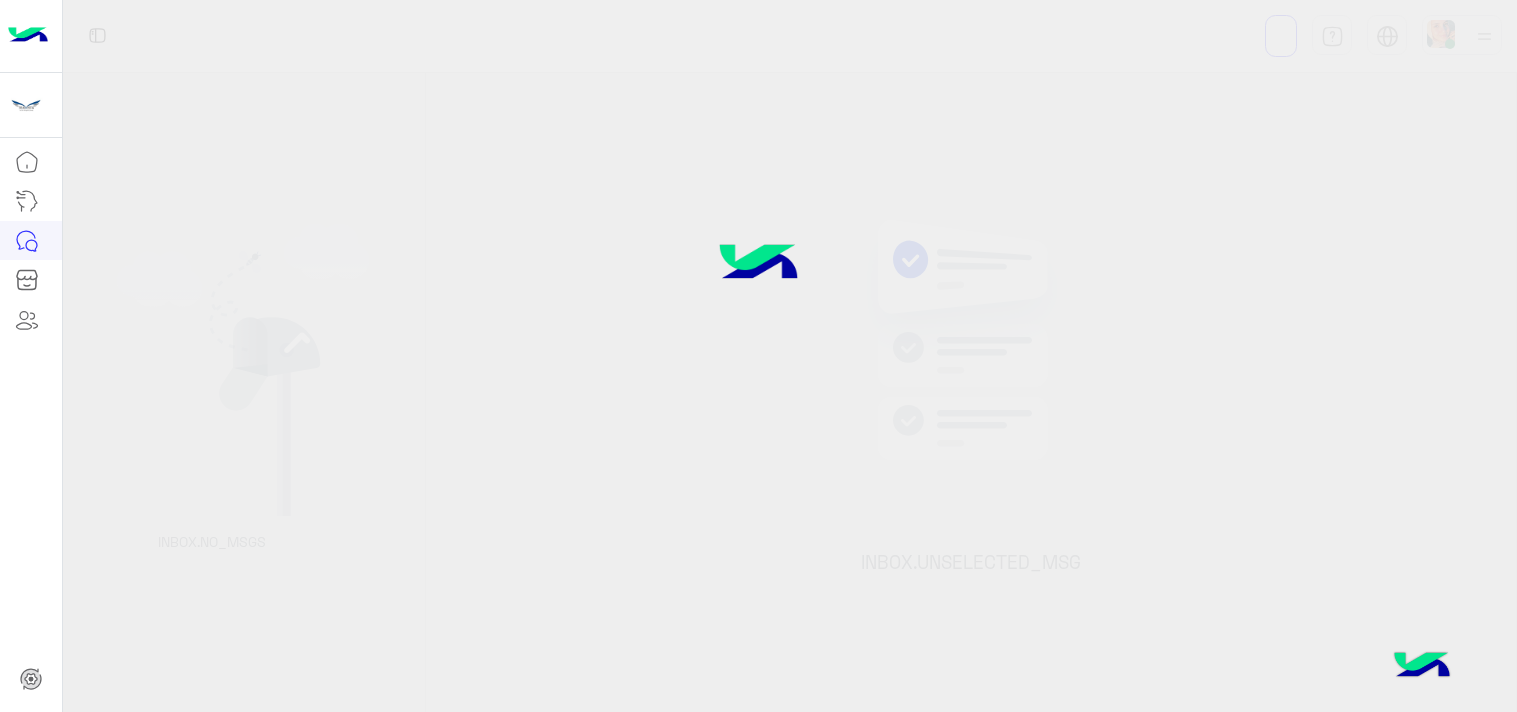scroll, scrollTop: 0, scrollLeft: 0, axis: both 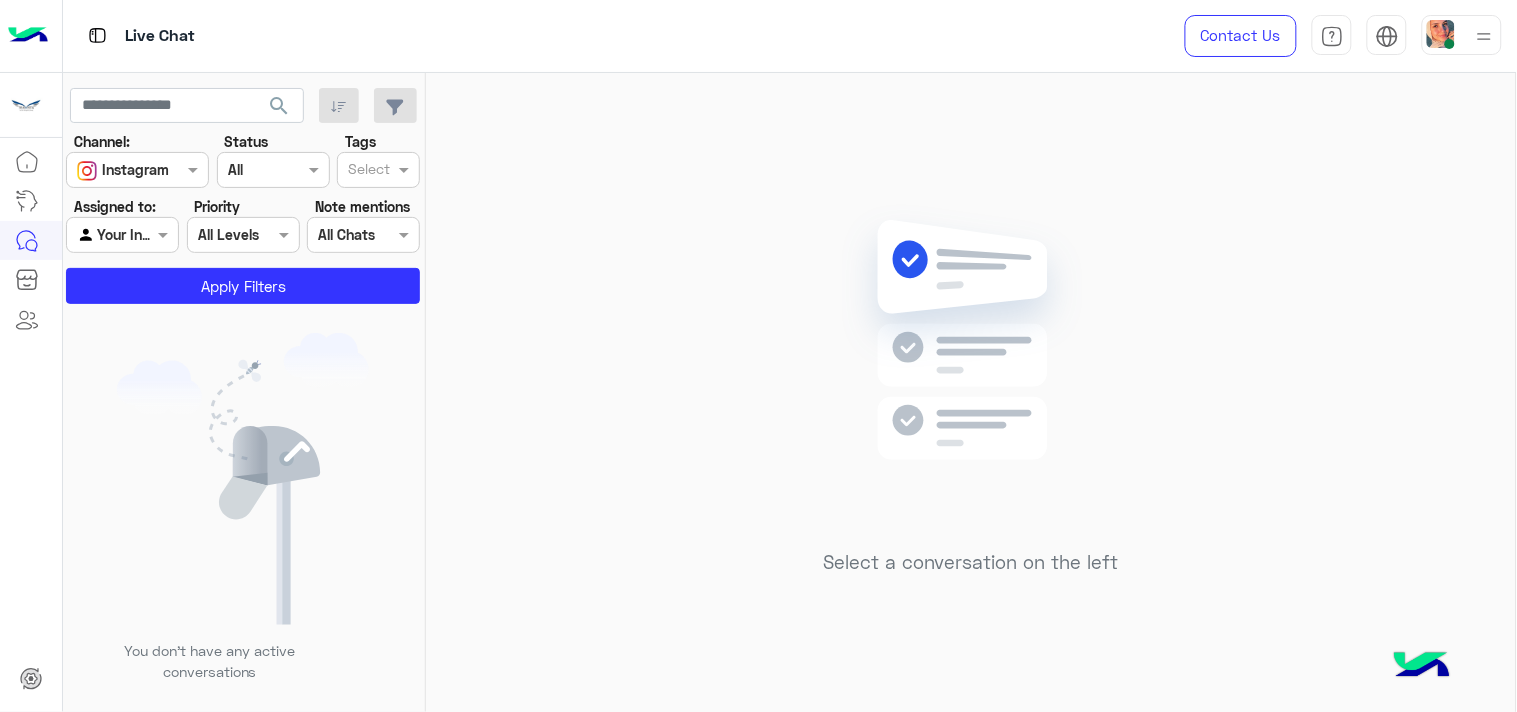 click on "Channel: Channel Instagram Status Channel All Tags Select Assigned to: Agent Filter Your Inbox Priority All Levels All Levels Note mentions Select All Chats Apply Filters" 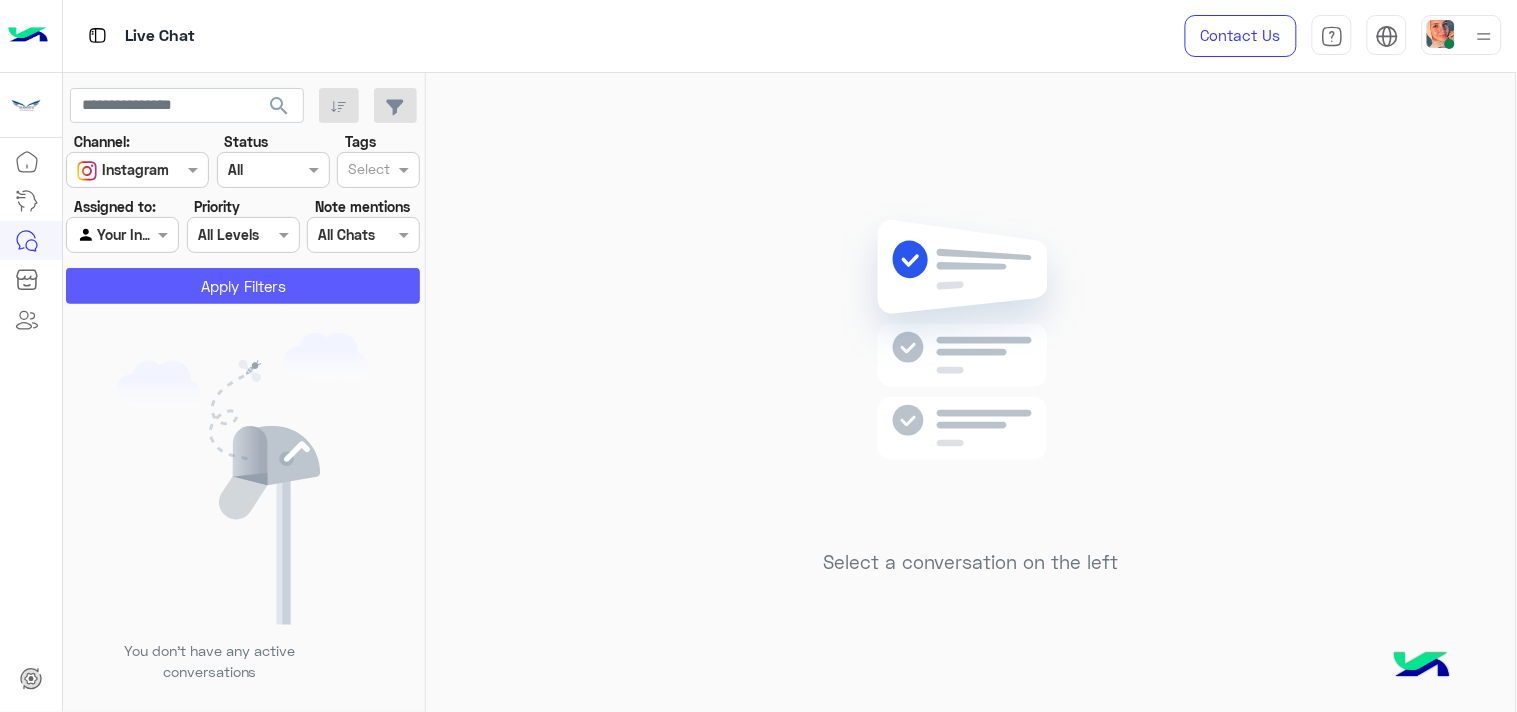 click on "Apply Filters" 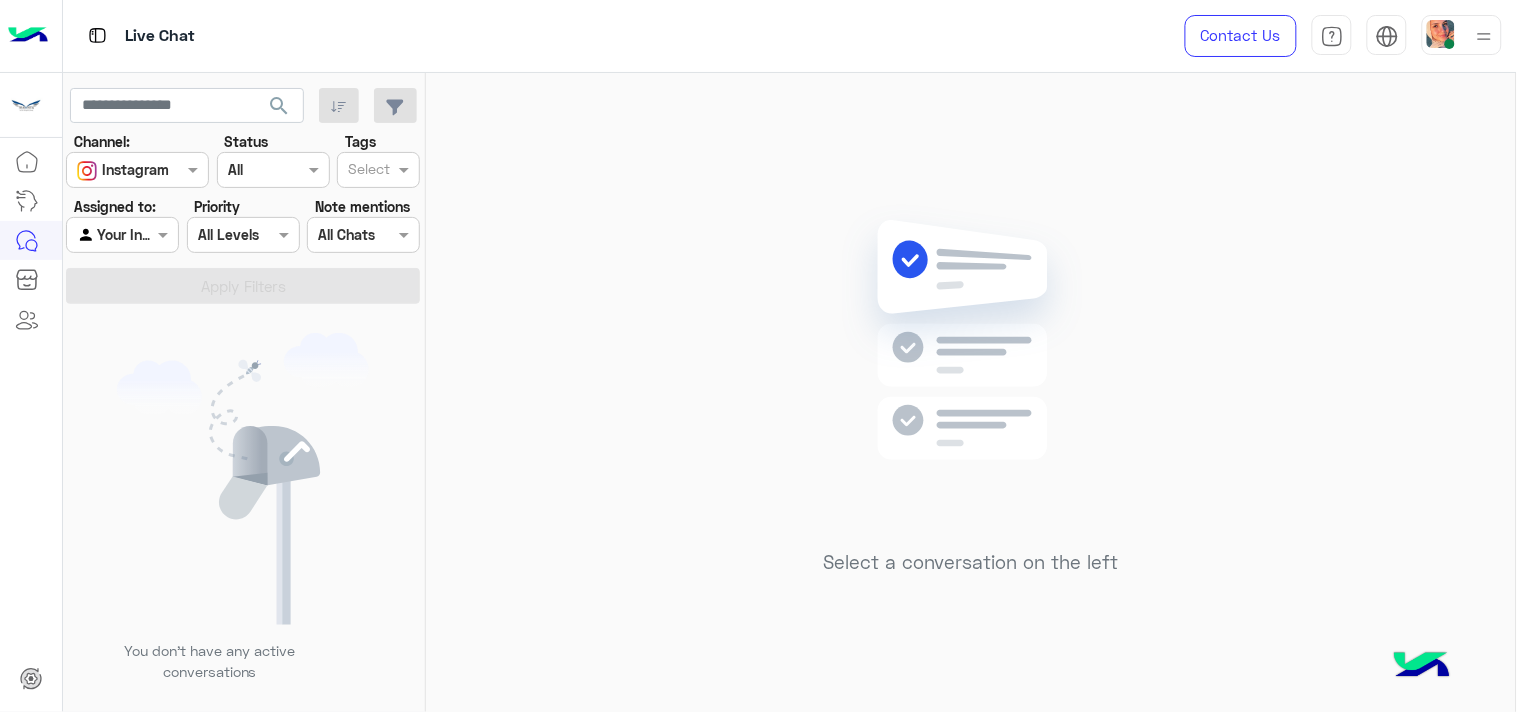 click at bounding box center (100, 235) 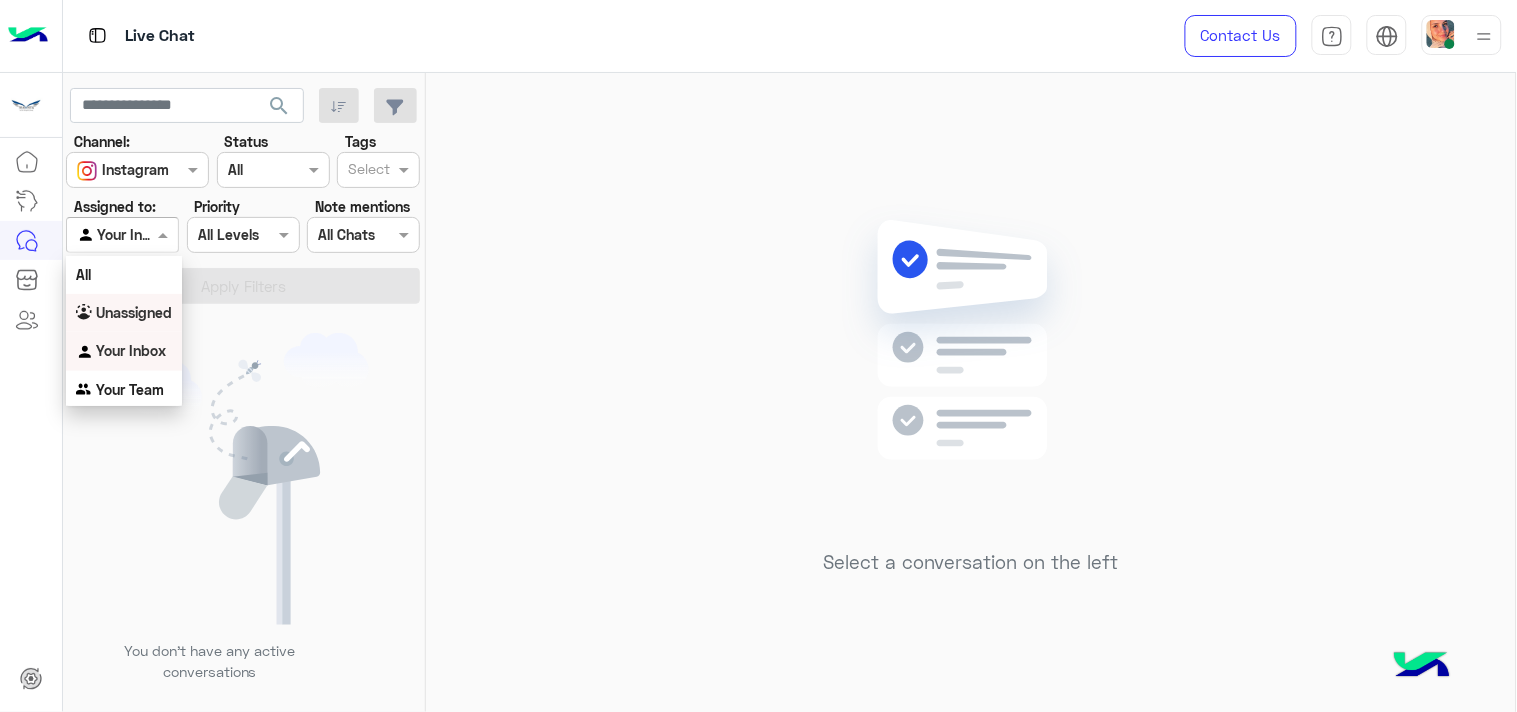click on "Unassigned" at bounding box center (134, 312) 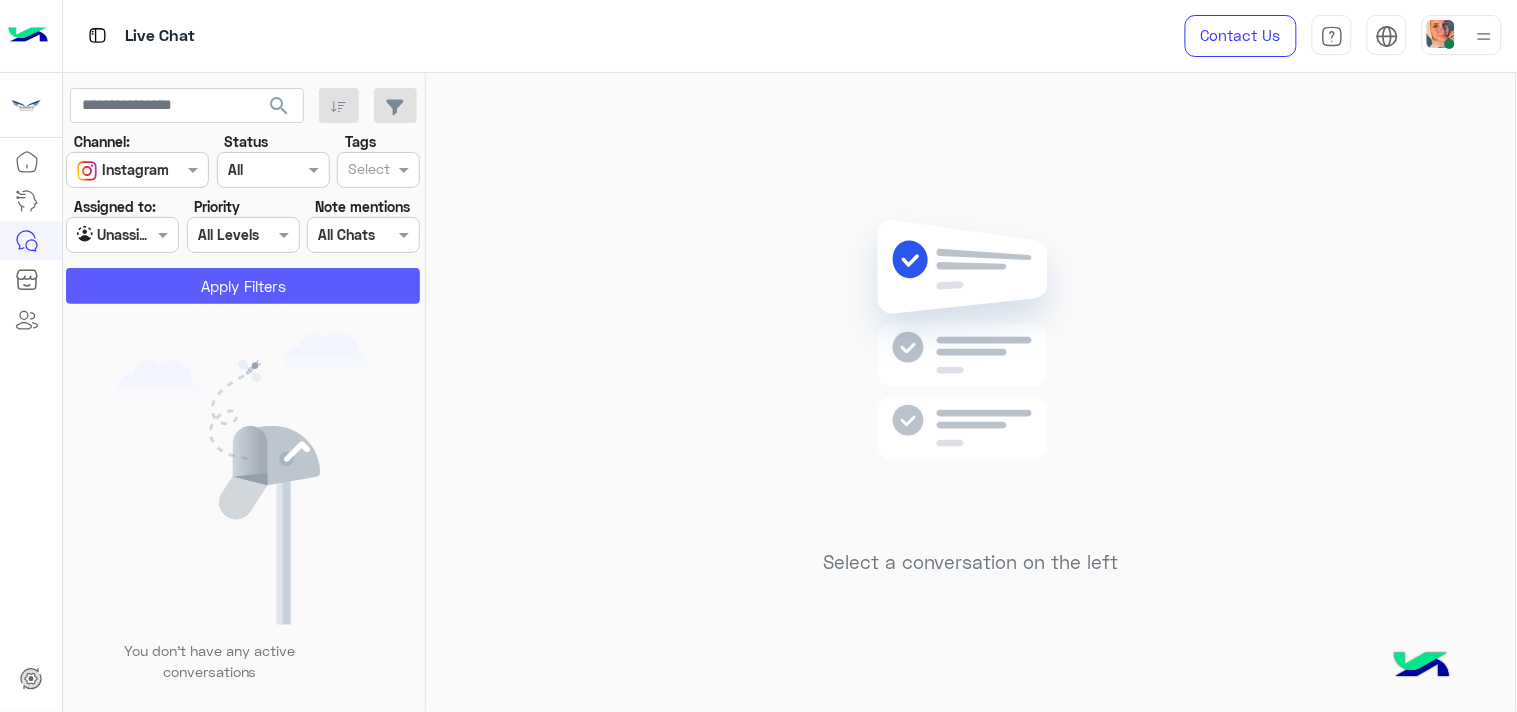 click on "Apply Filters" 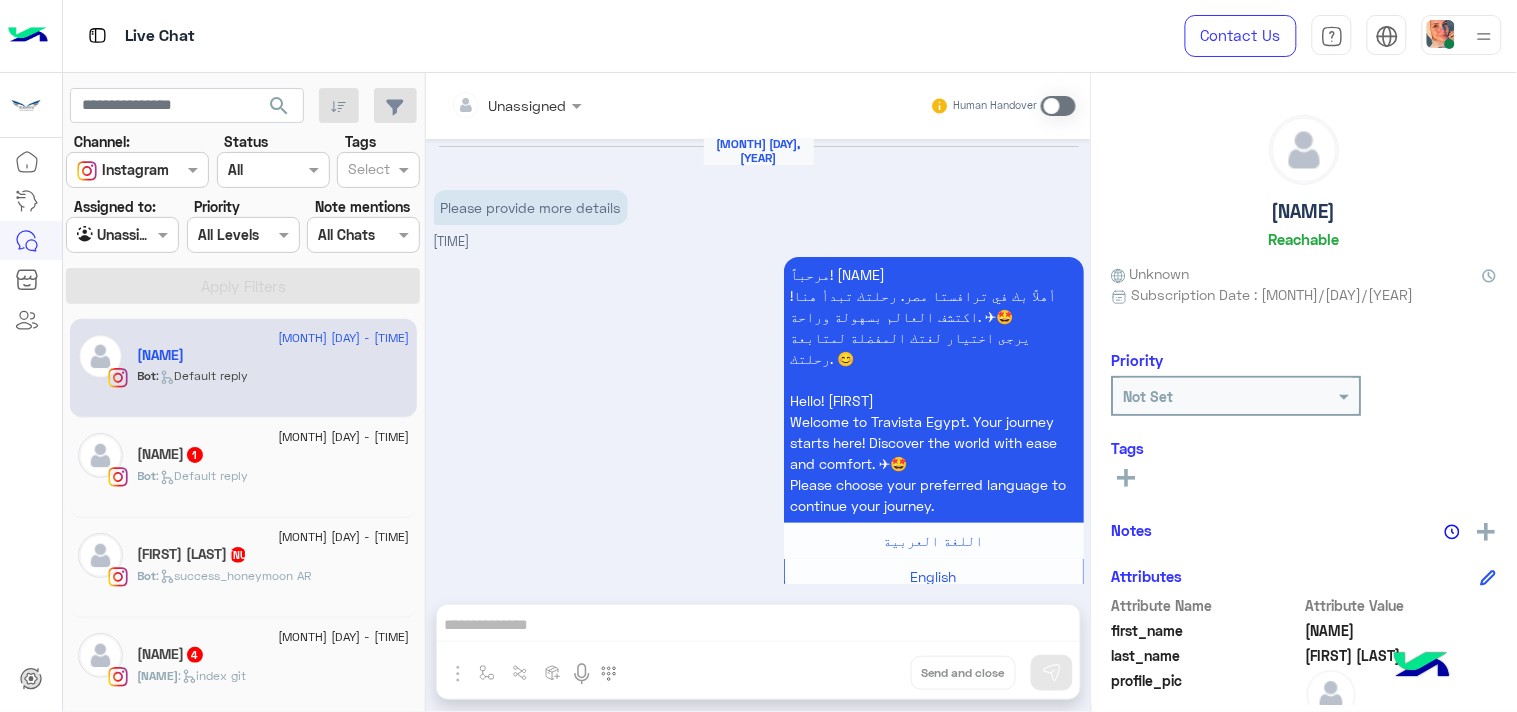 scroll, scrollTop: 0, scrollLeft: 0, axis: both 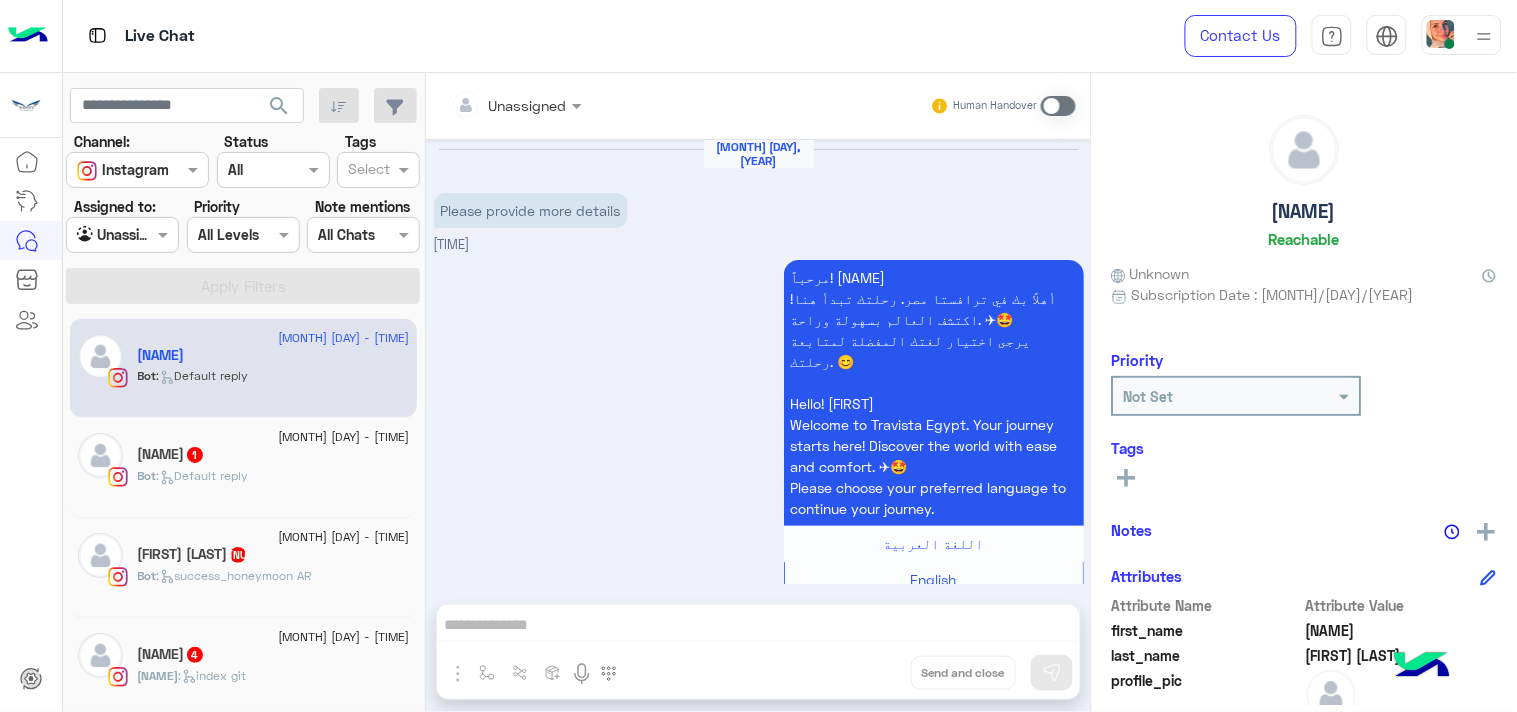 click on "[NAME]  1" 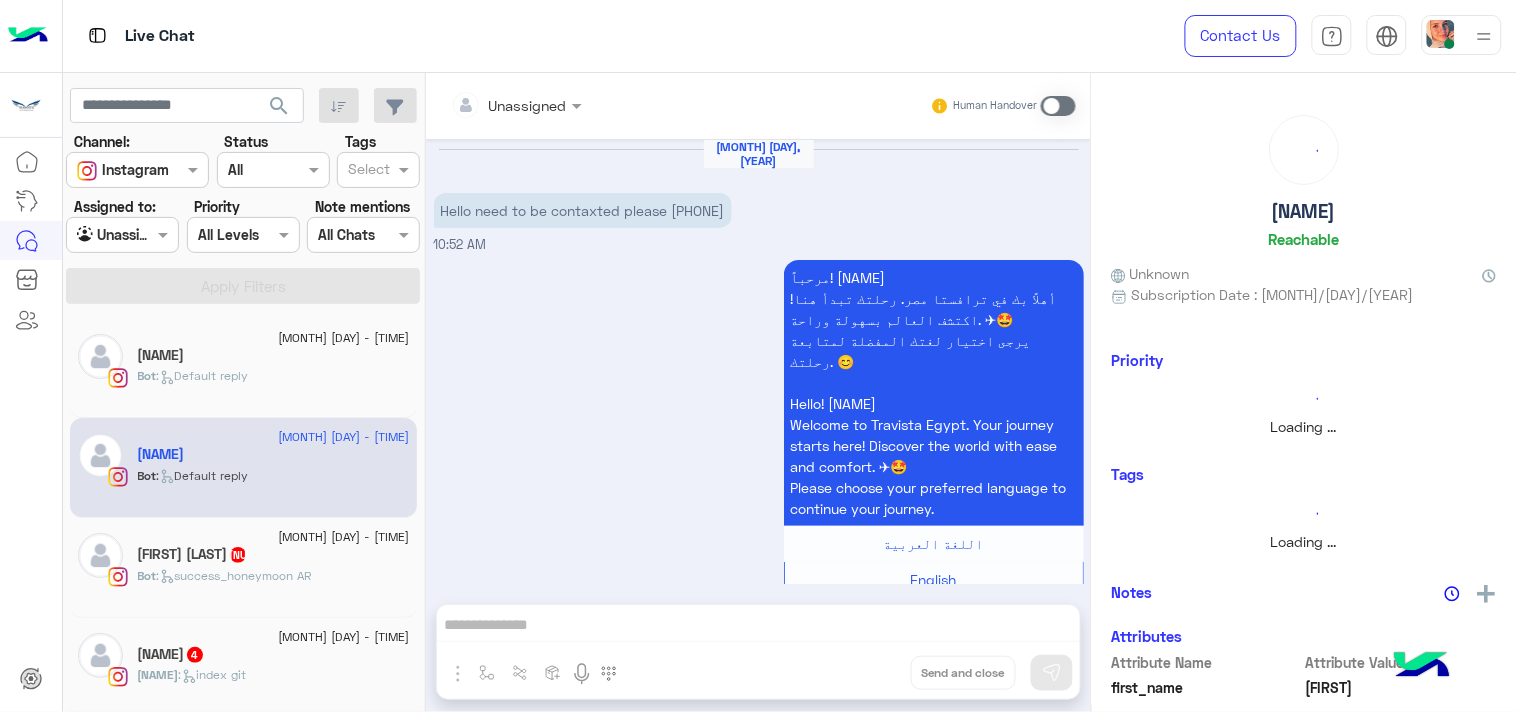 scroll, scrollTop: 24, scrollLeft: 0, axis: vertical 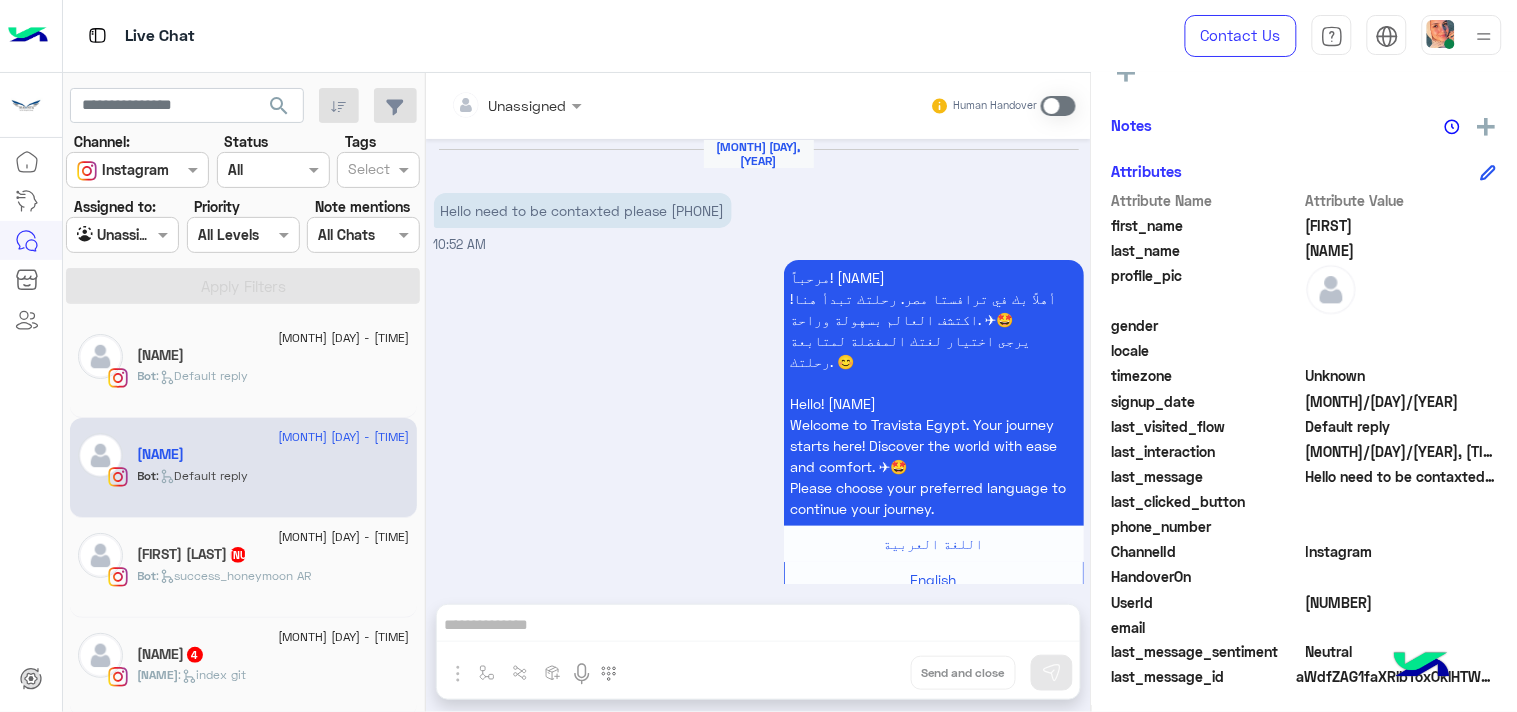 click on "[FIRST] [LAST]  [NUMBER]" 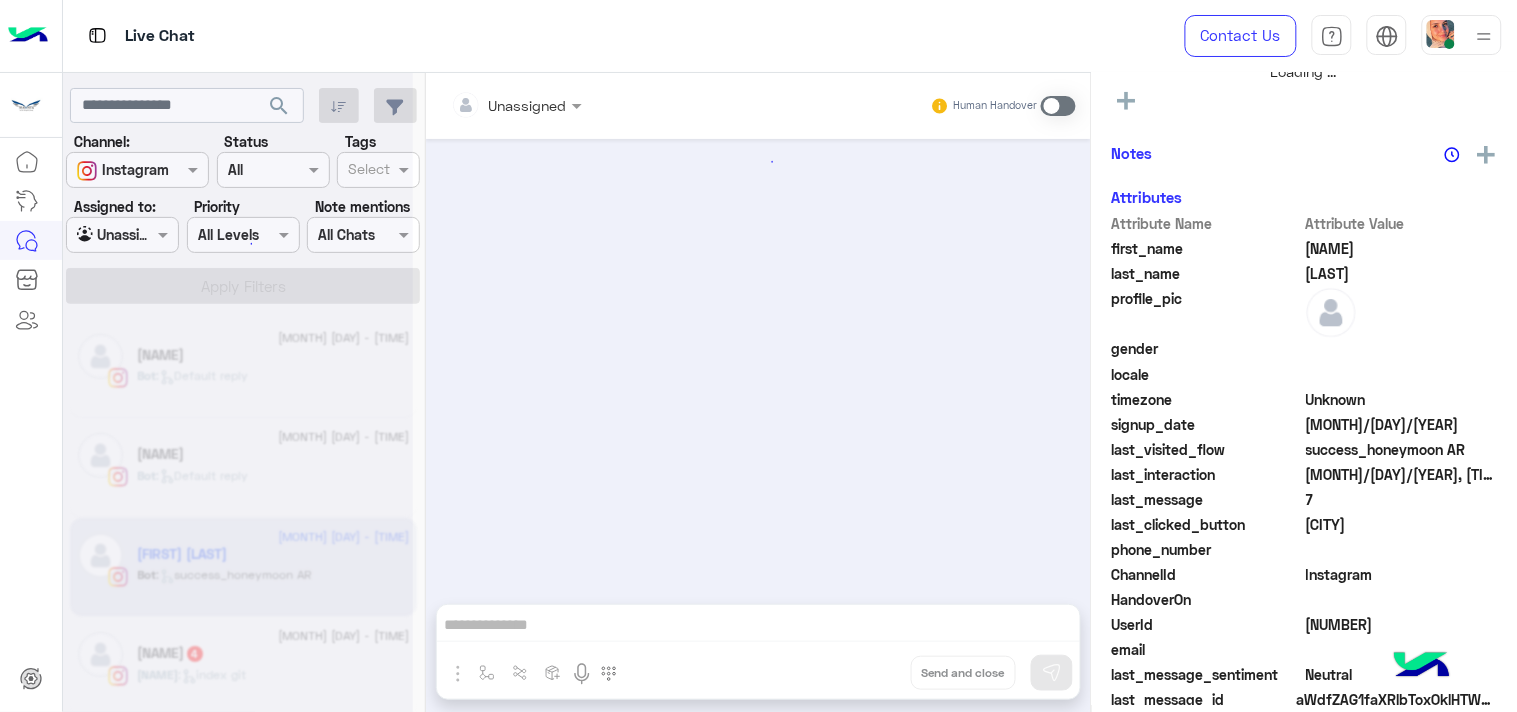 scroll, scrollTop: 405, scrollLeft: 0, axis: vertical 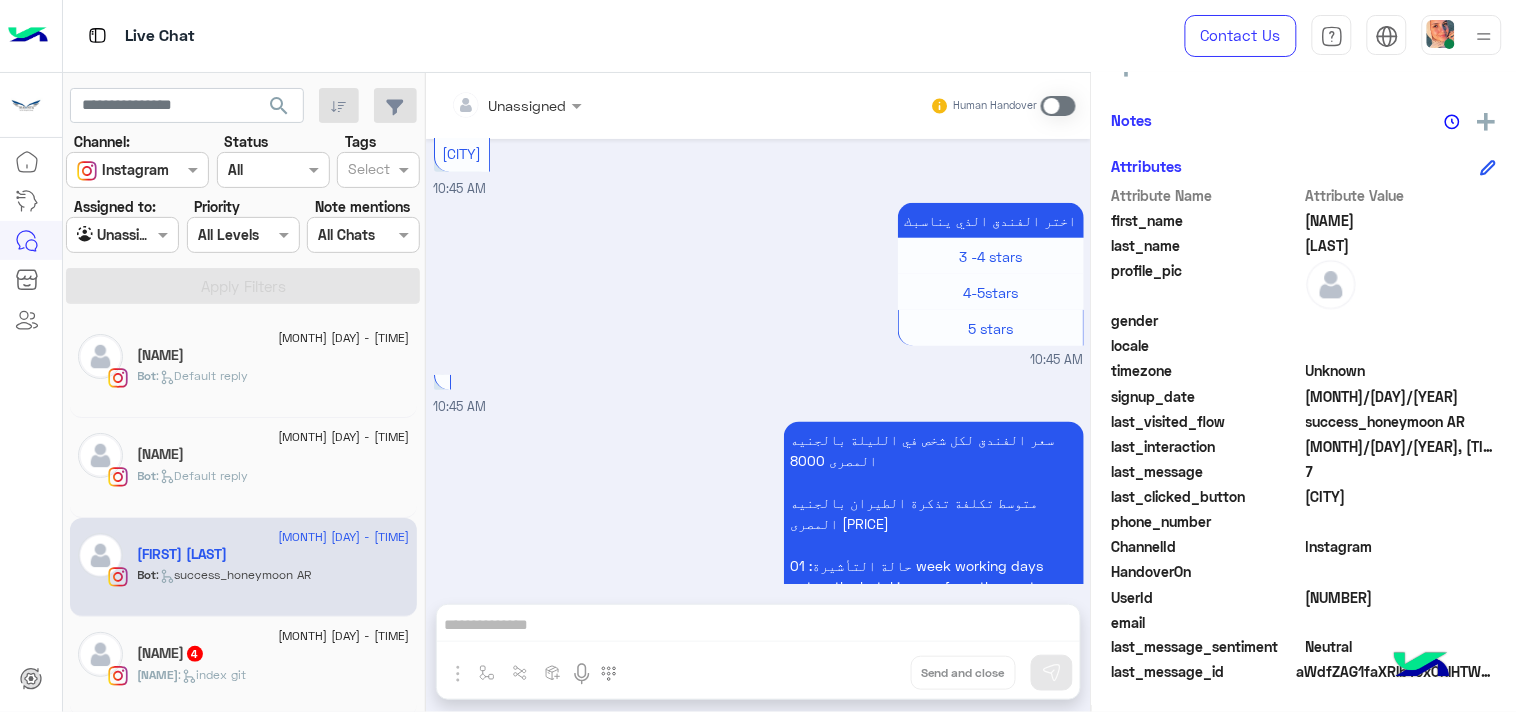 click on "[NAME]  4" 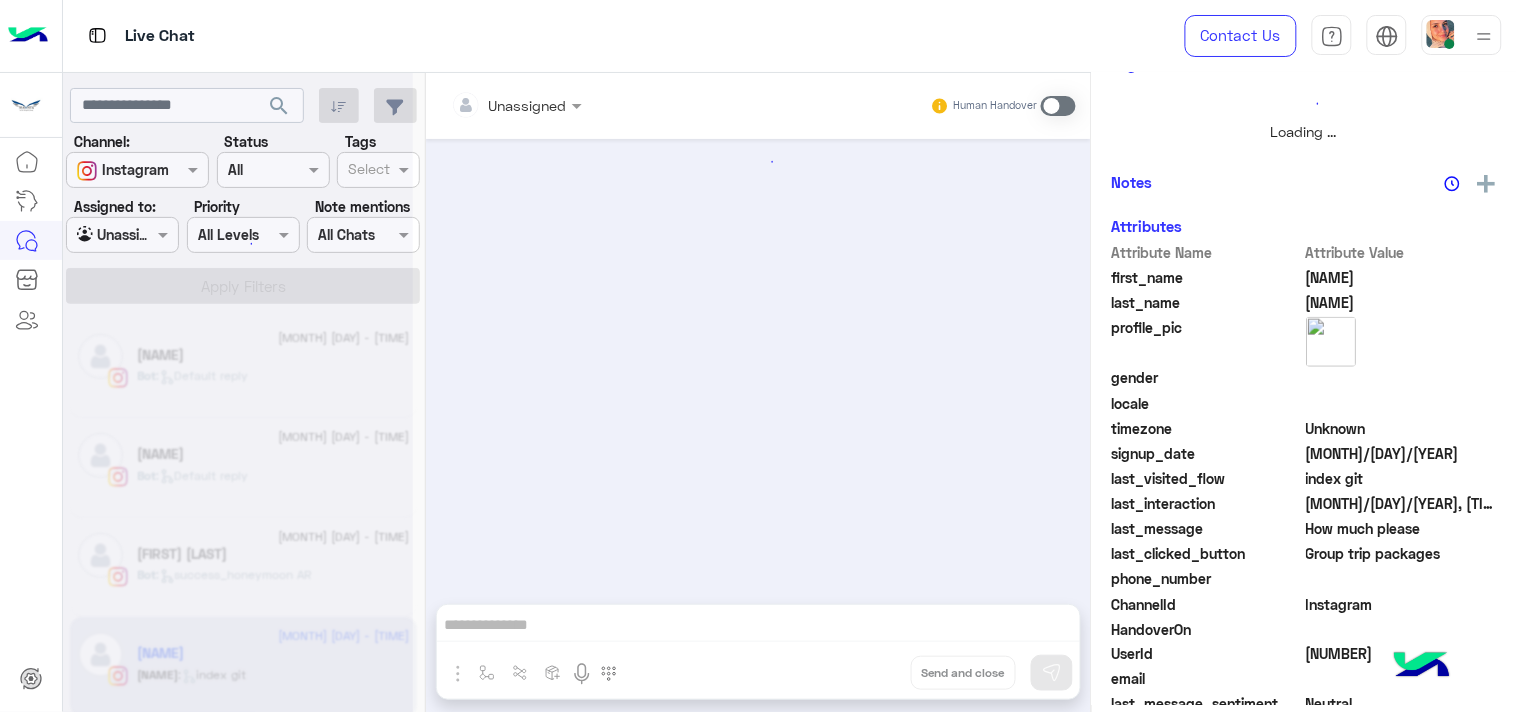 scroll, scrollTop: 470, scrollLeft: 0, axis: vertical 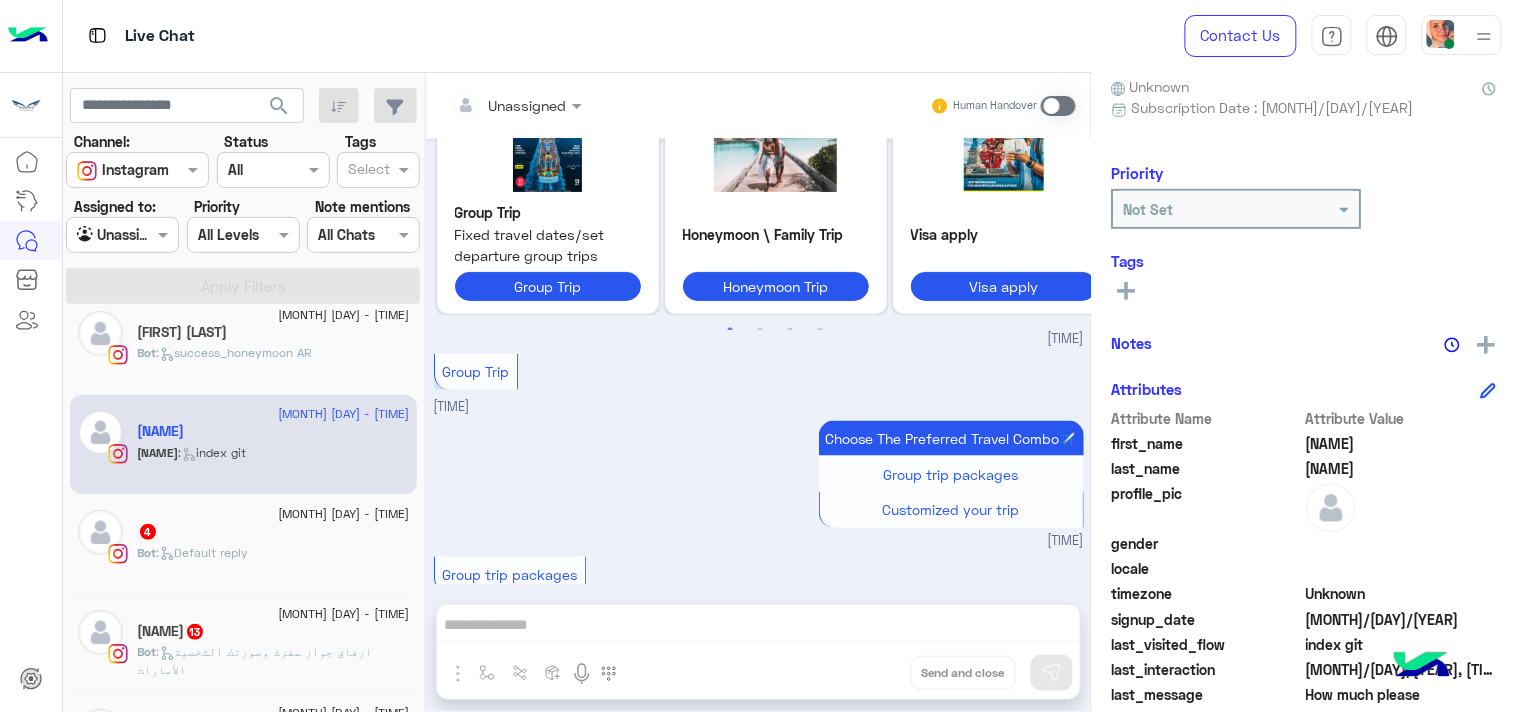 click on "Bot :   Default reply" 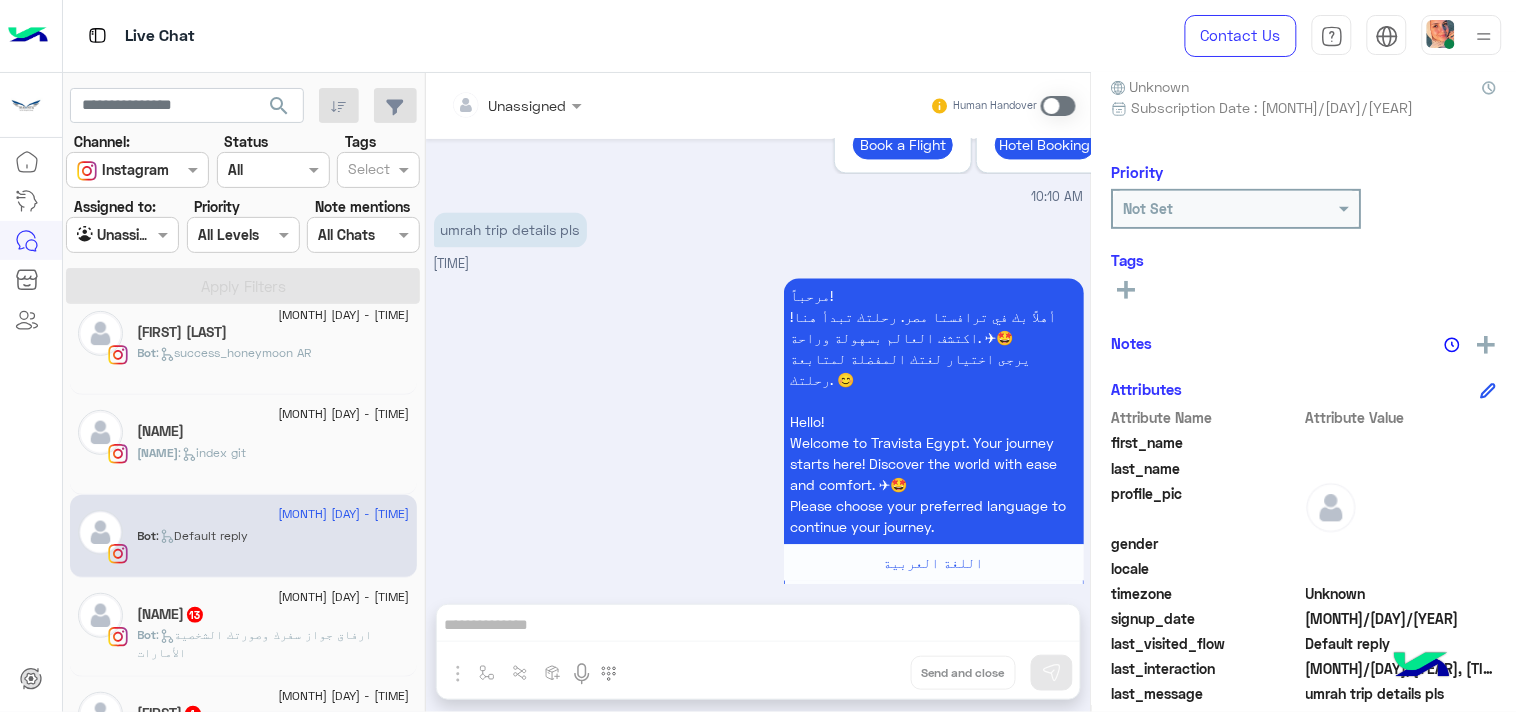 click on "[MONTH] [DAY] - [TIME]" 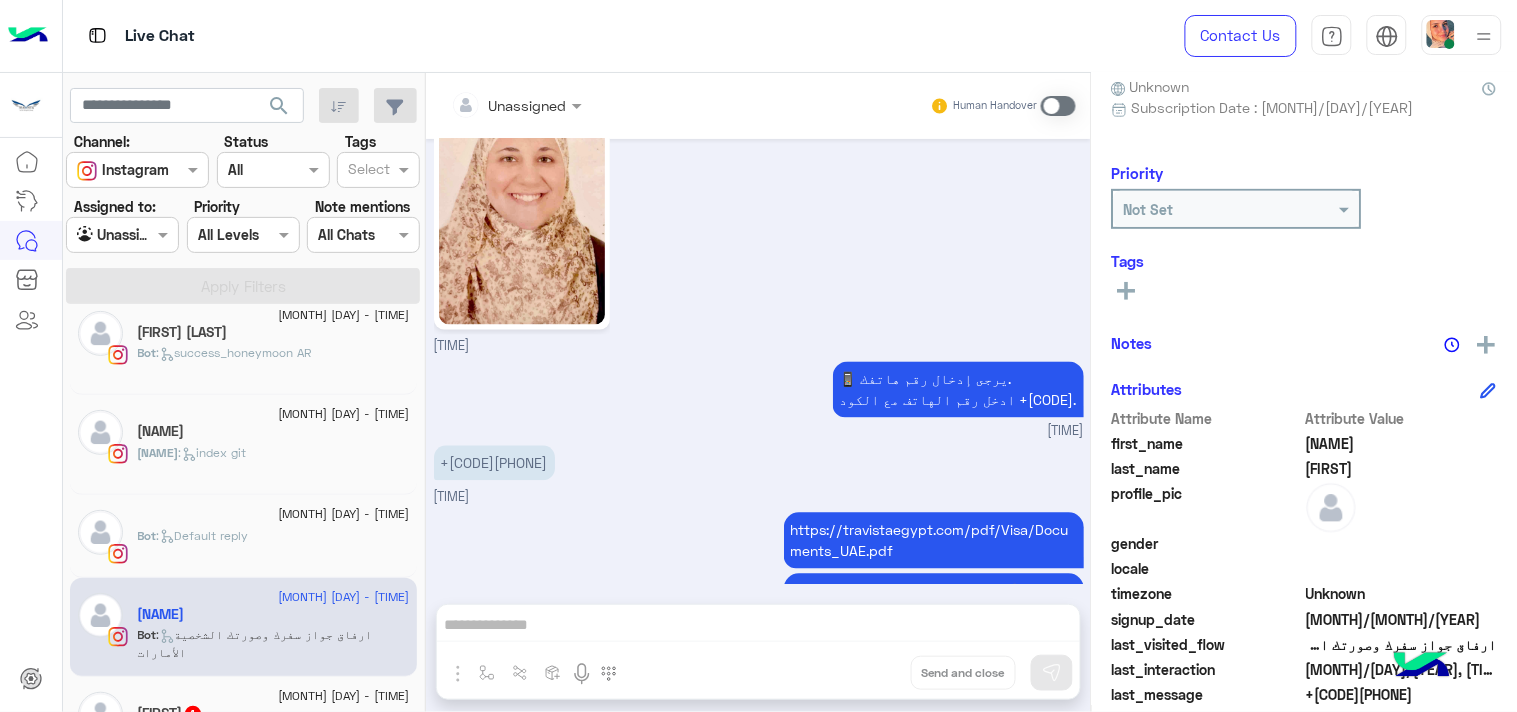 scroll, scrollTop: 2983, scrollLeft: 0, axis: vertical 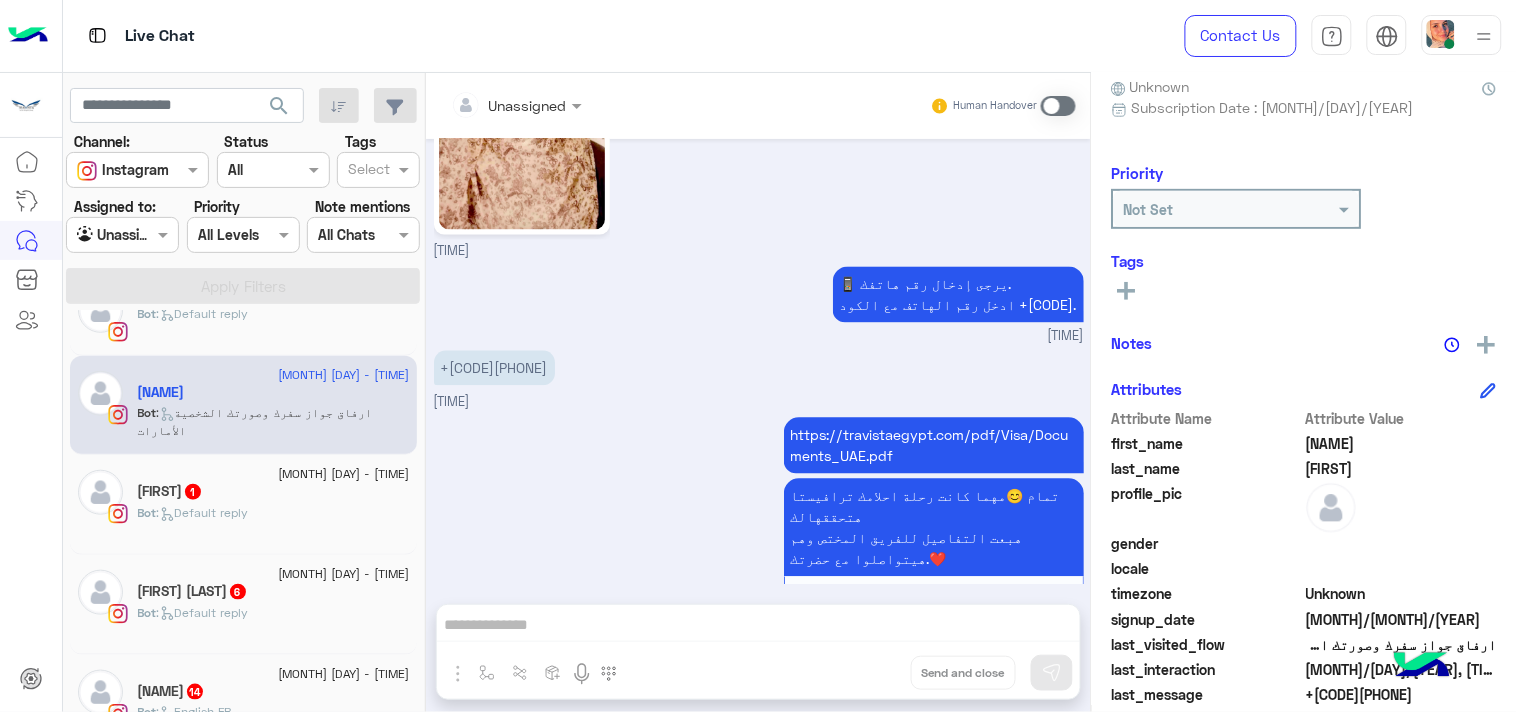 click on "[MONTH] [DAY] - [TIME]" 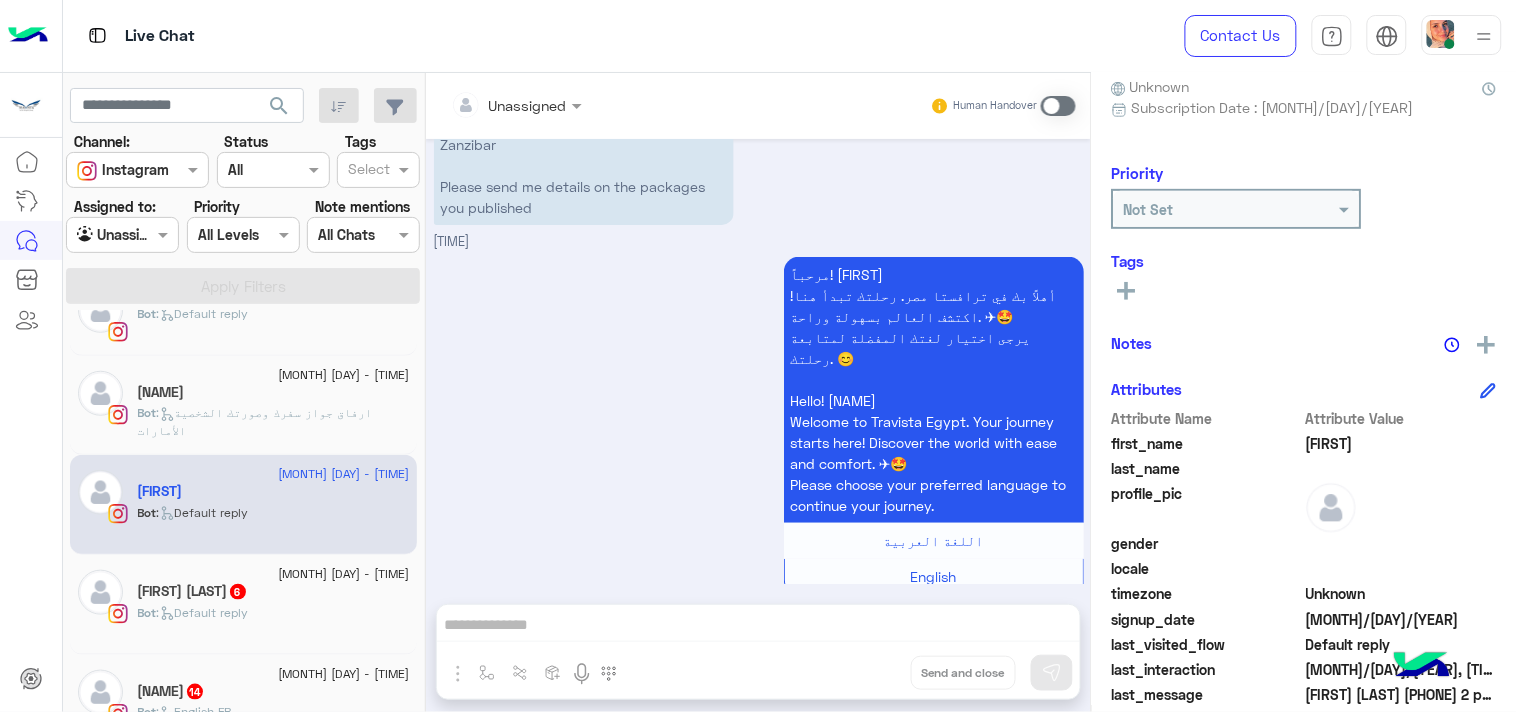 scroll, scrollTop: 0, scrollLeft: 0, axis: both 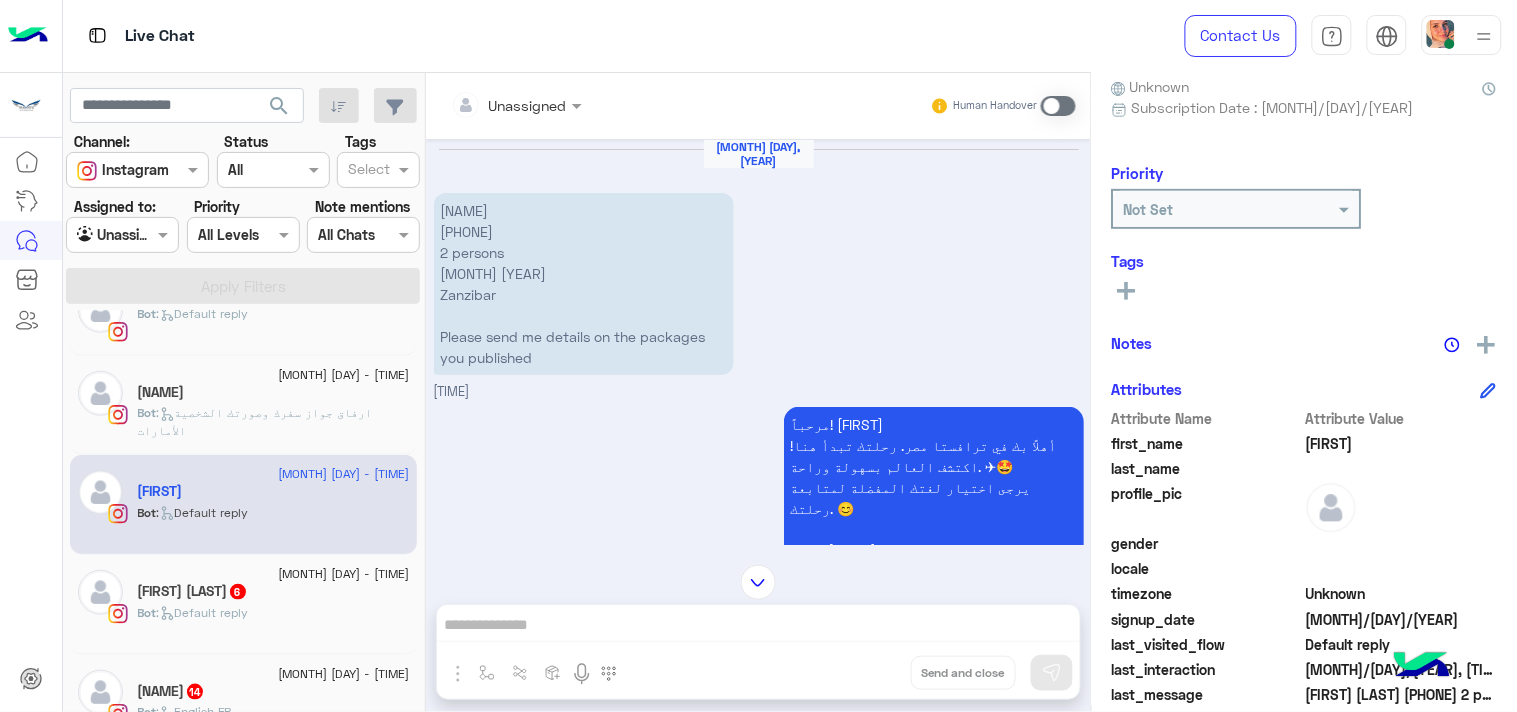 click on "[NAME]  6" 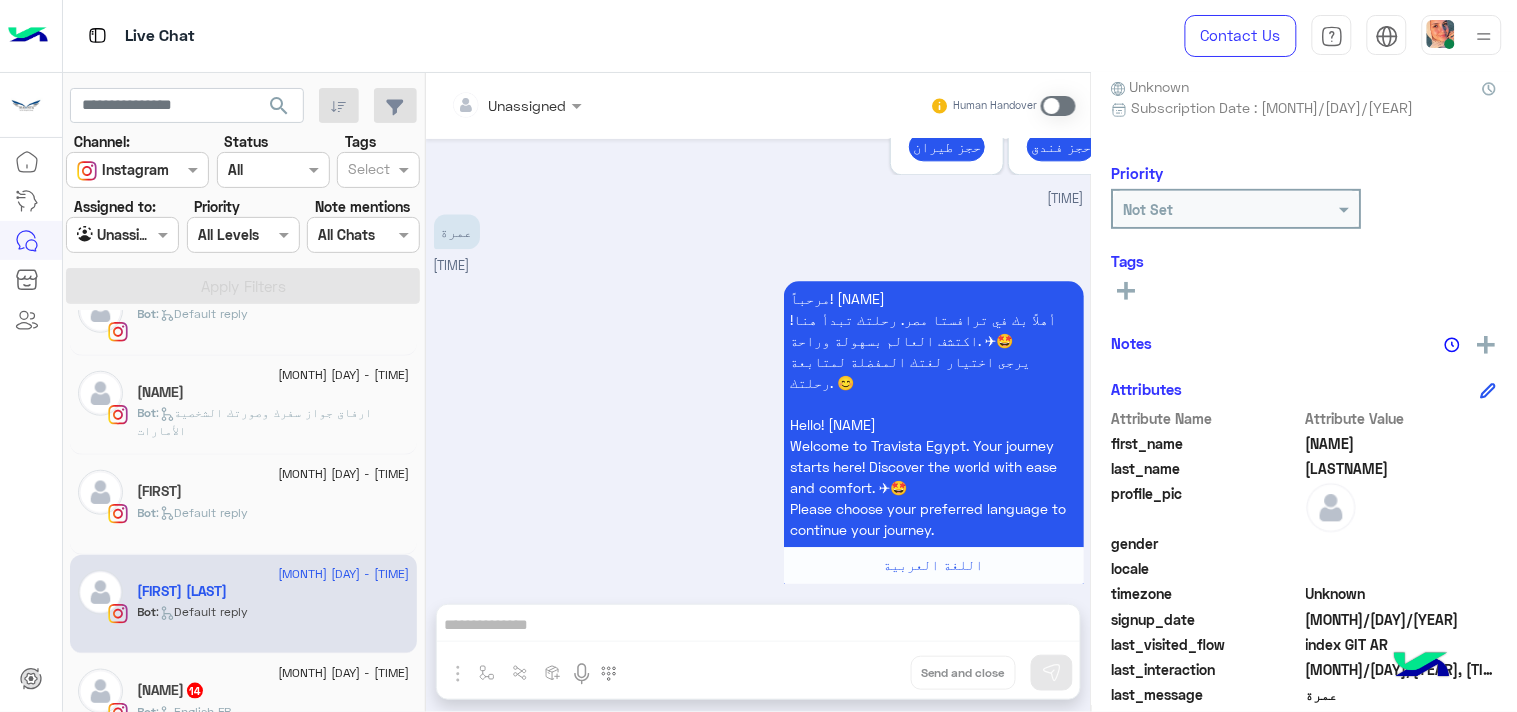 scroll, scrollTop: 915, scrollLeft: 0, axis: vertical 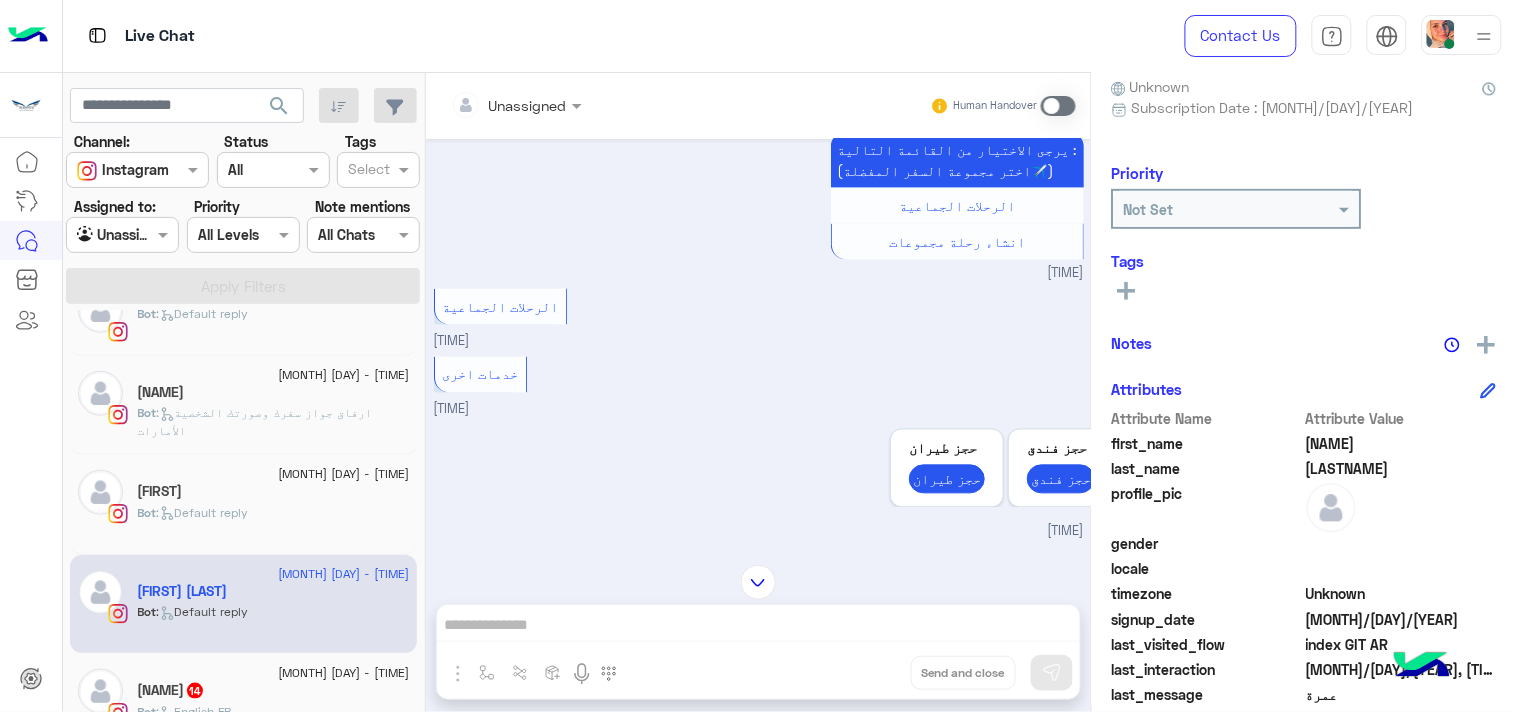 drag, startPoint x: 1031, startPoint y: 468, endPoint x: 824, endPoint y: 467, distance: 207.00241 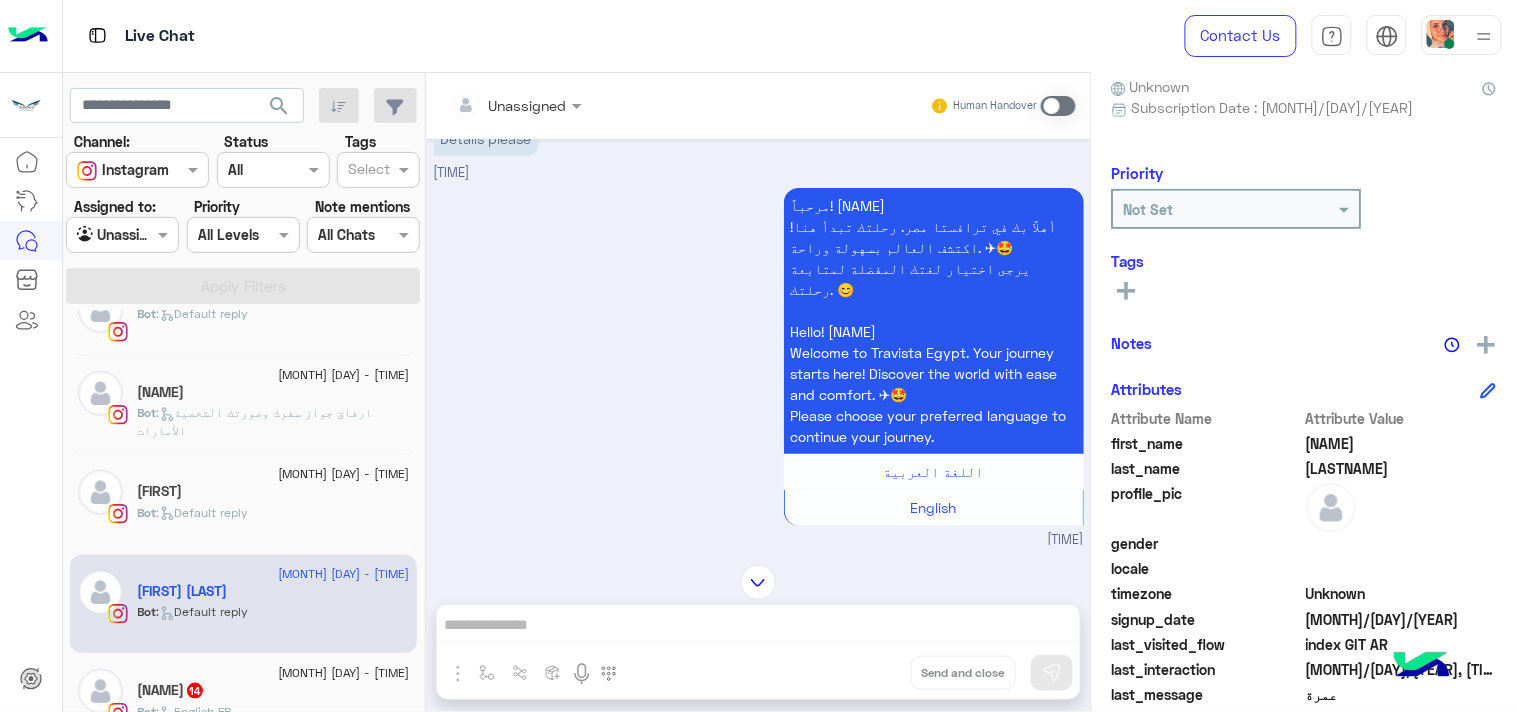 scroll, scrollTop: 0, scrollLeft: 0, axis: both 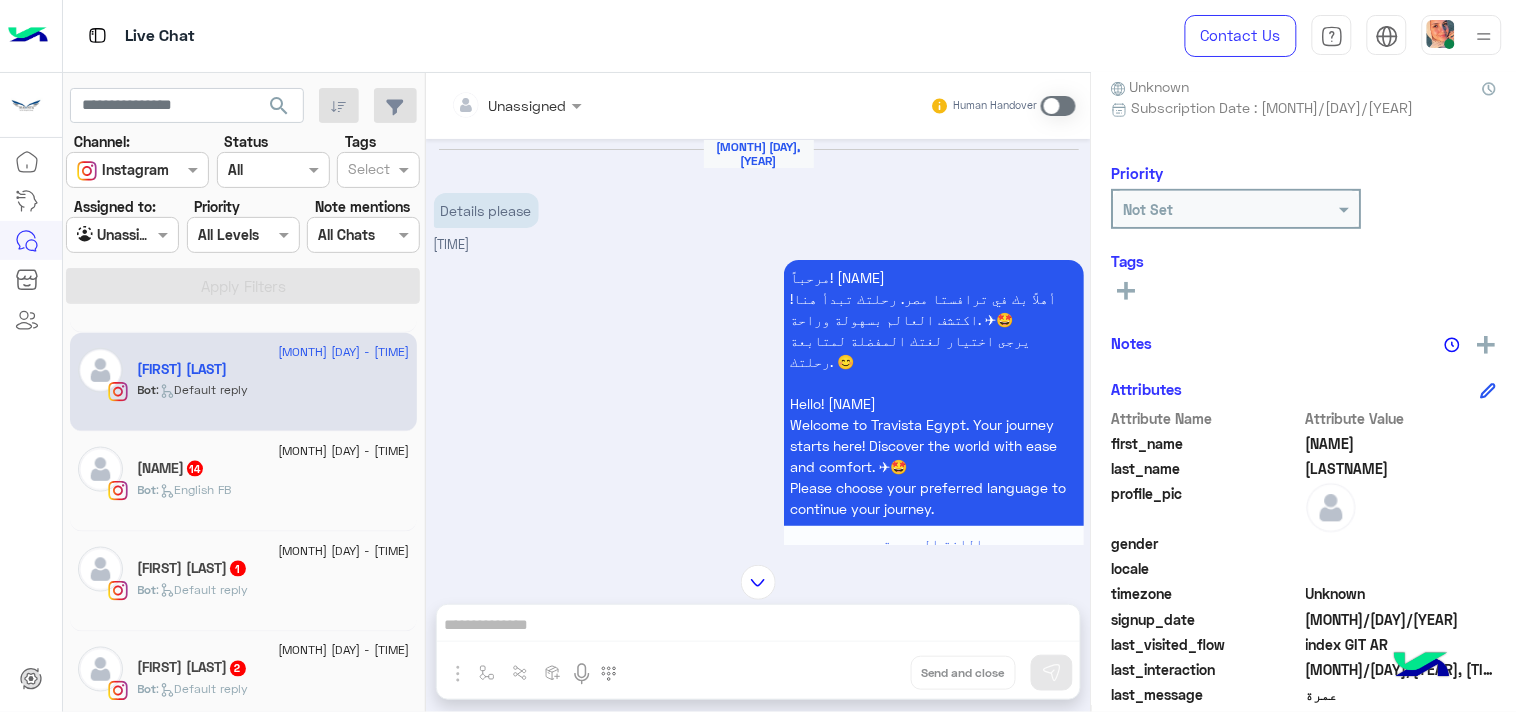 click on "[MONTH] - [TIME]  [FIRST] [LAST]  [NUMBER] :   English FB" 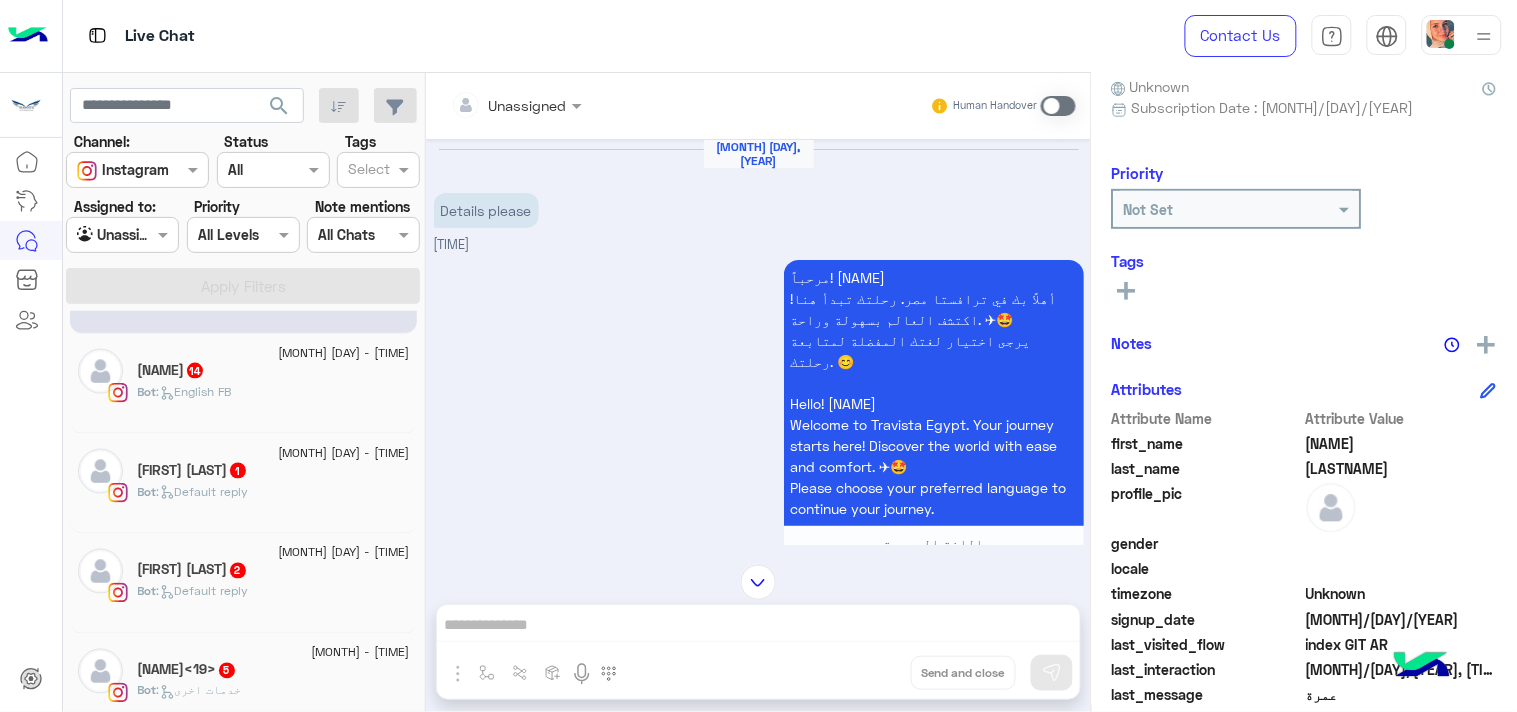 scroll, scrollTop: 777, scrollLeft: 0, axis: vertical 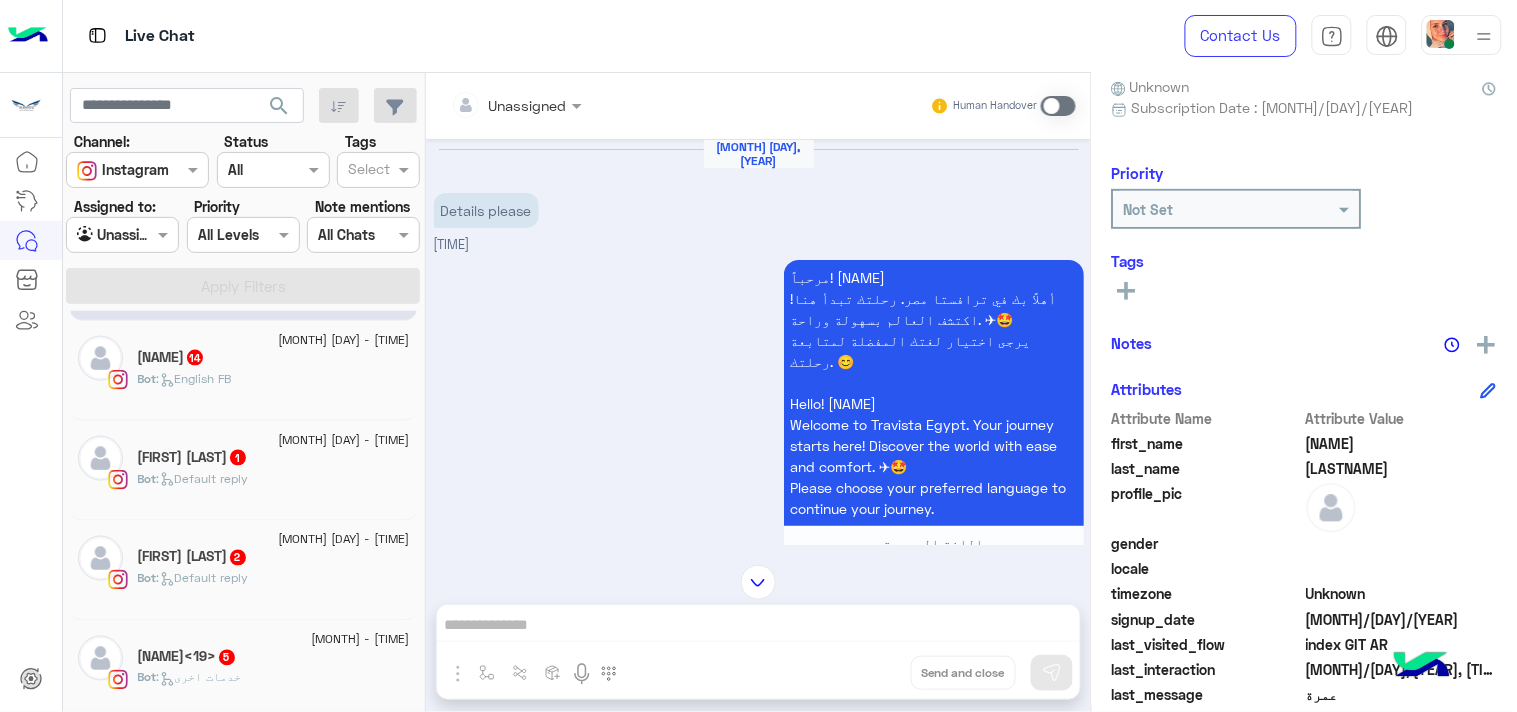 click on "Bot :   English FB" 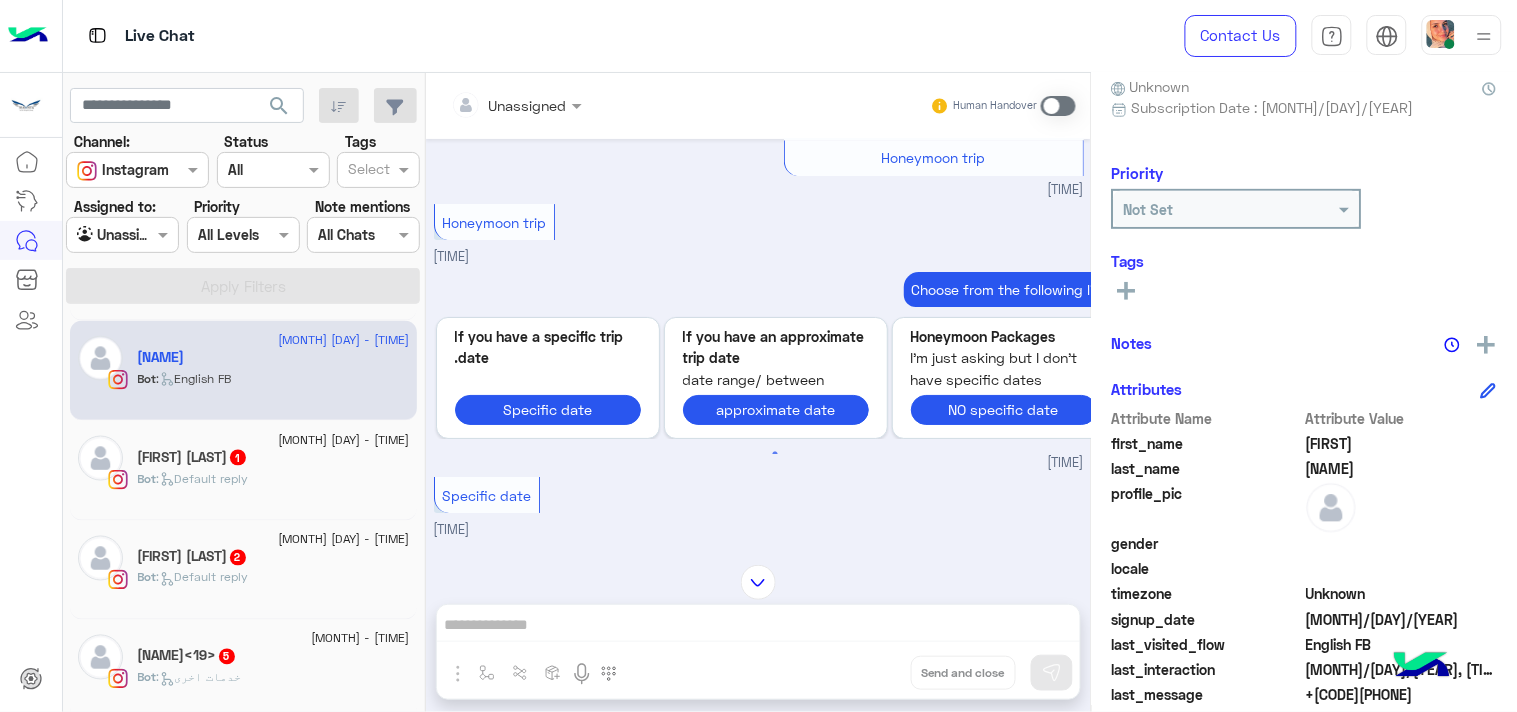 scroll, scrollTop: 1705, scrollLeft: 0, axis: vertical 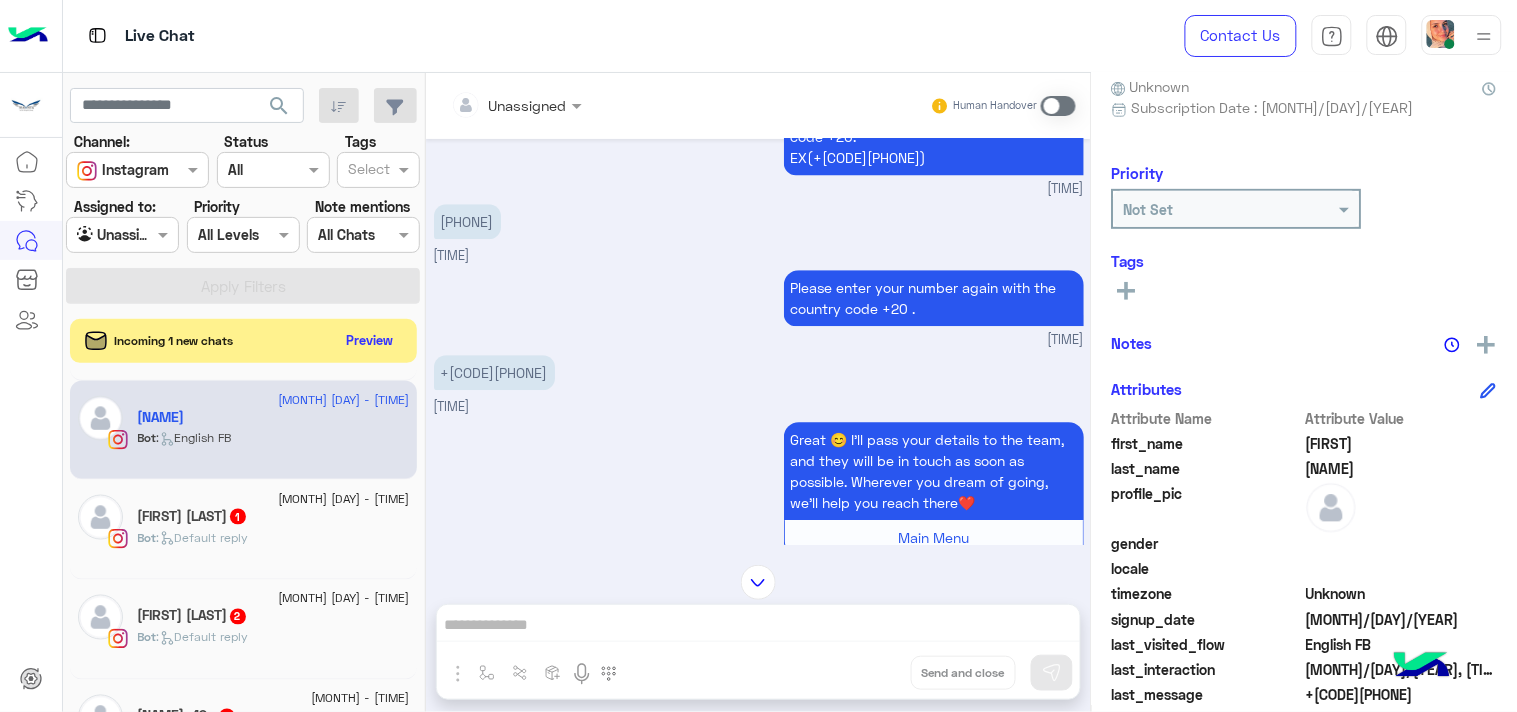 click on "[MONTH] [DAY] - [TIME]" 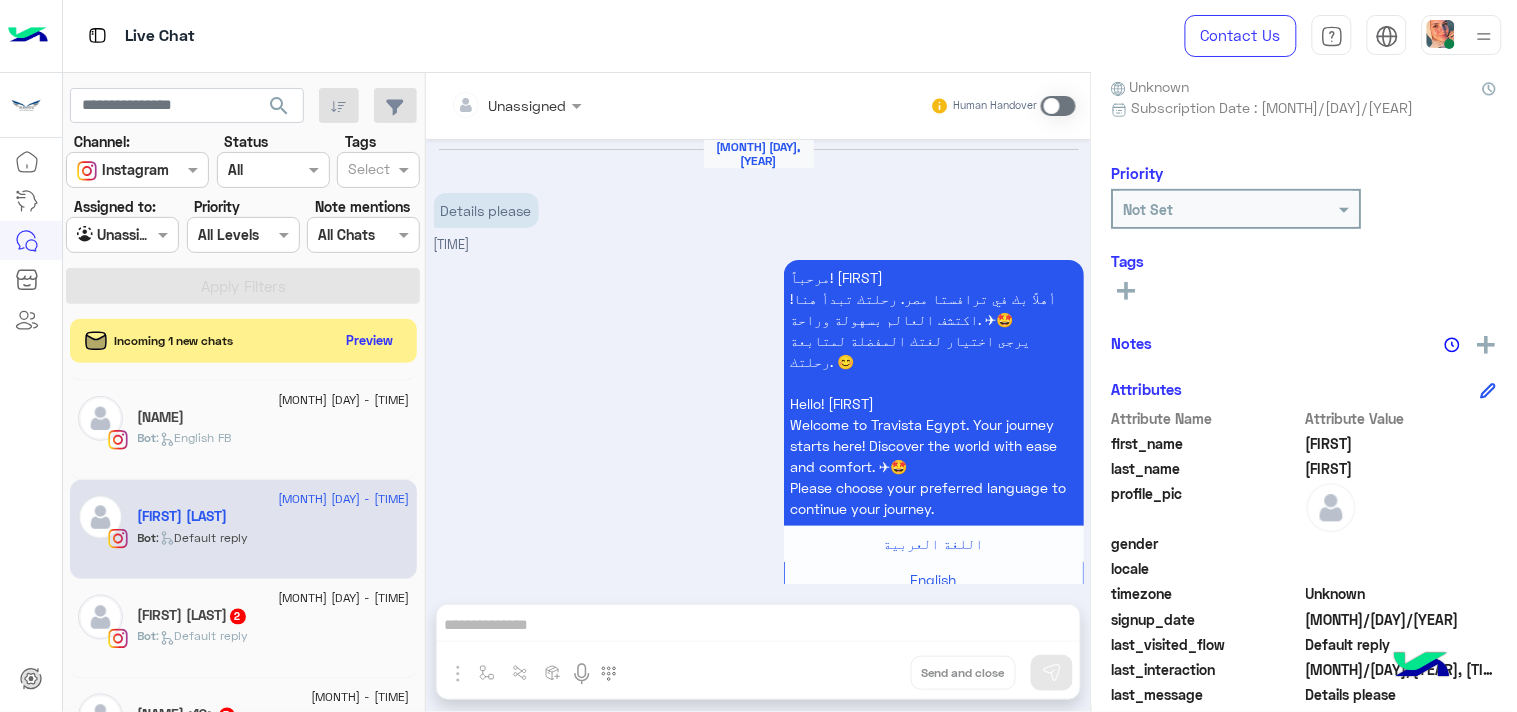 scroll, scrollTop: 3, scrollLeft: 0, axis: vertical 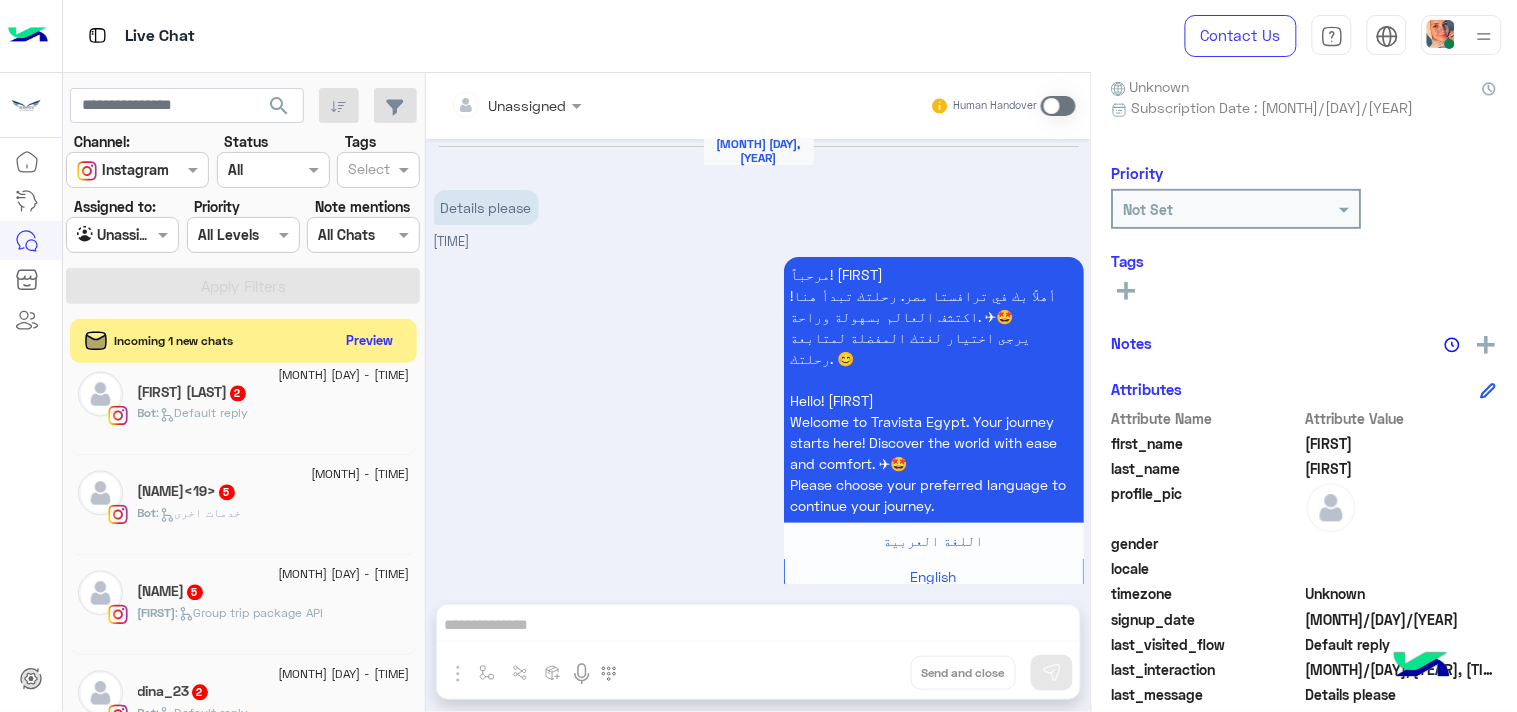 click on "Bot :   Default reply" 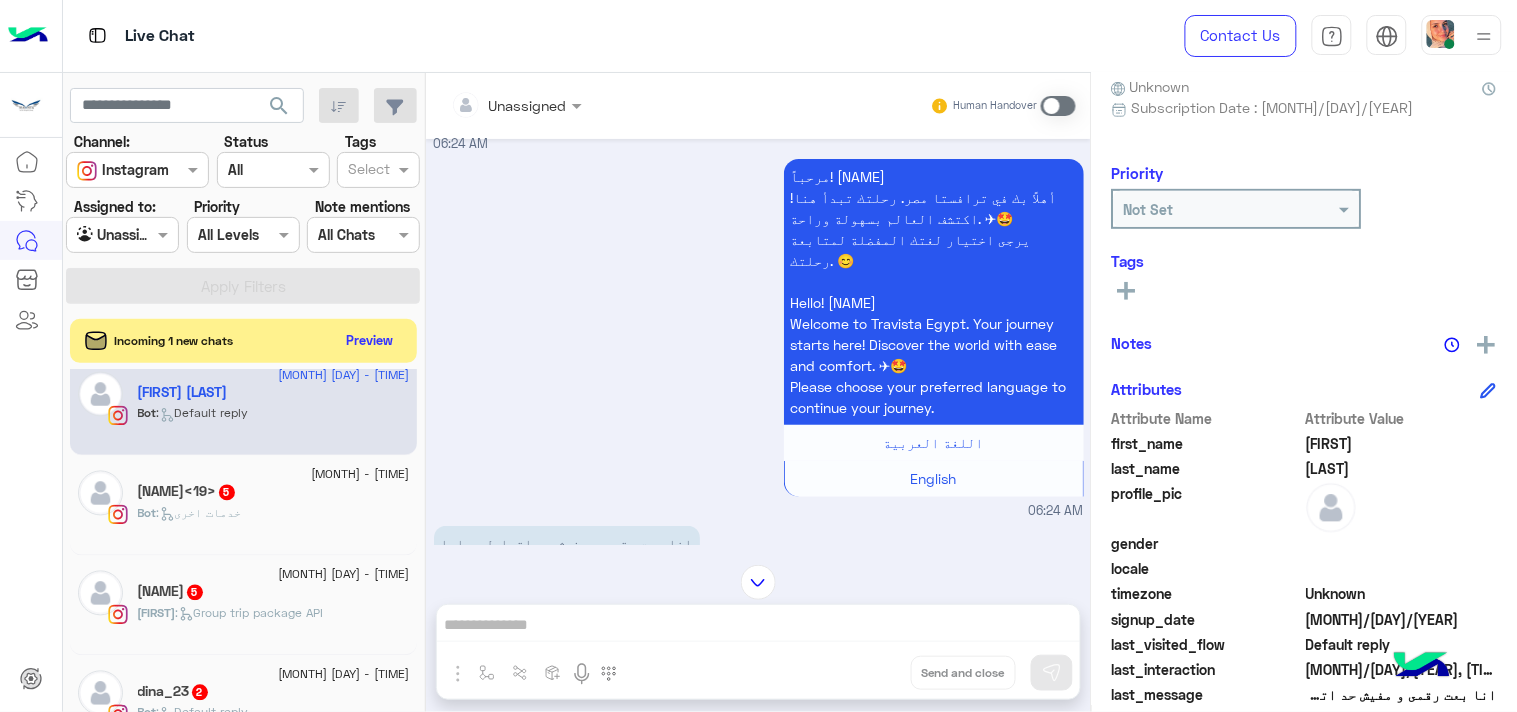 scroll, scrollTop: 111, scrollLeft: 0, axis: vertical 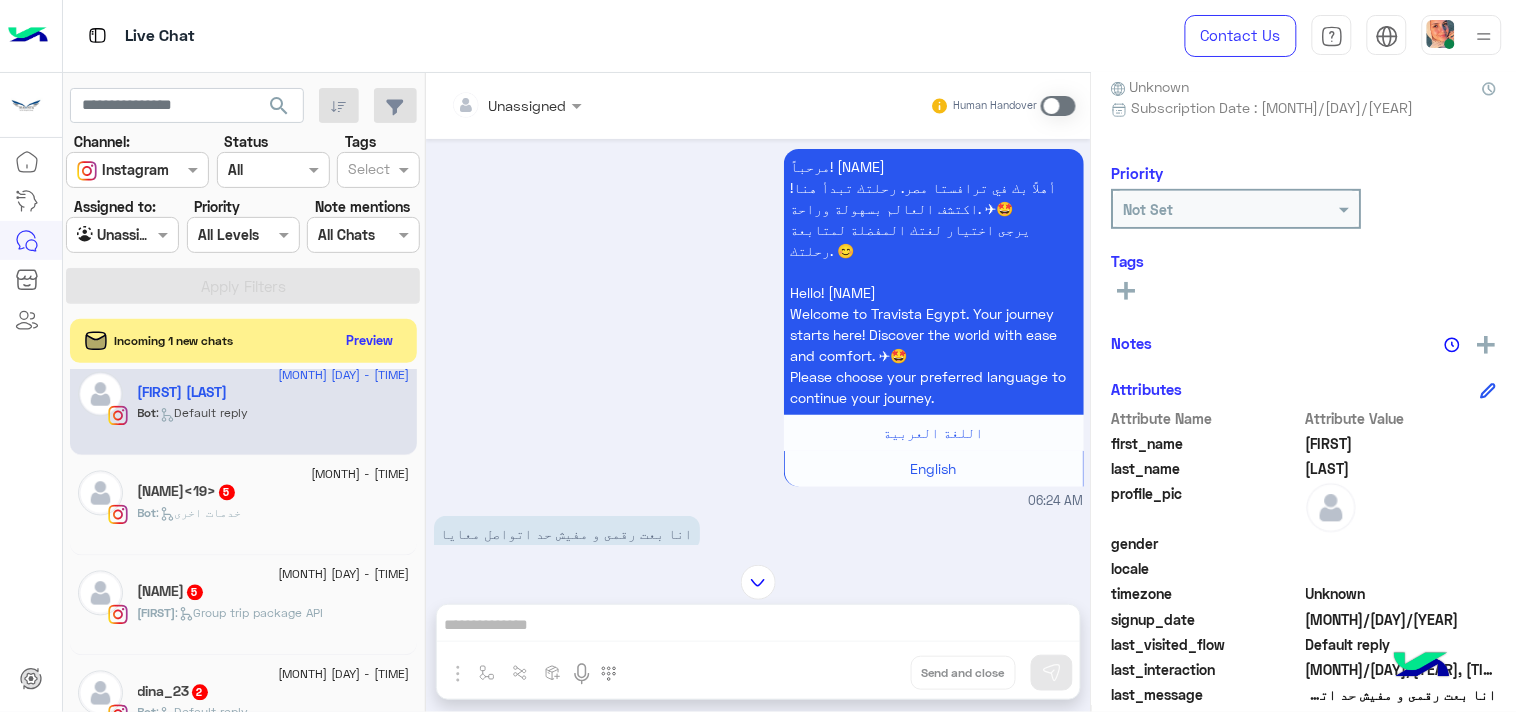 click on ":   خدمات اخرى" 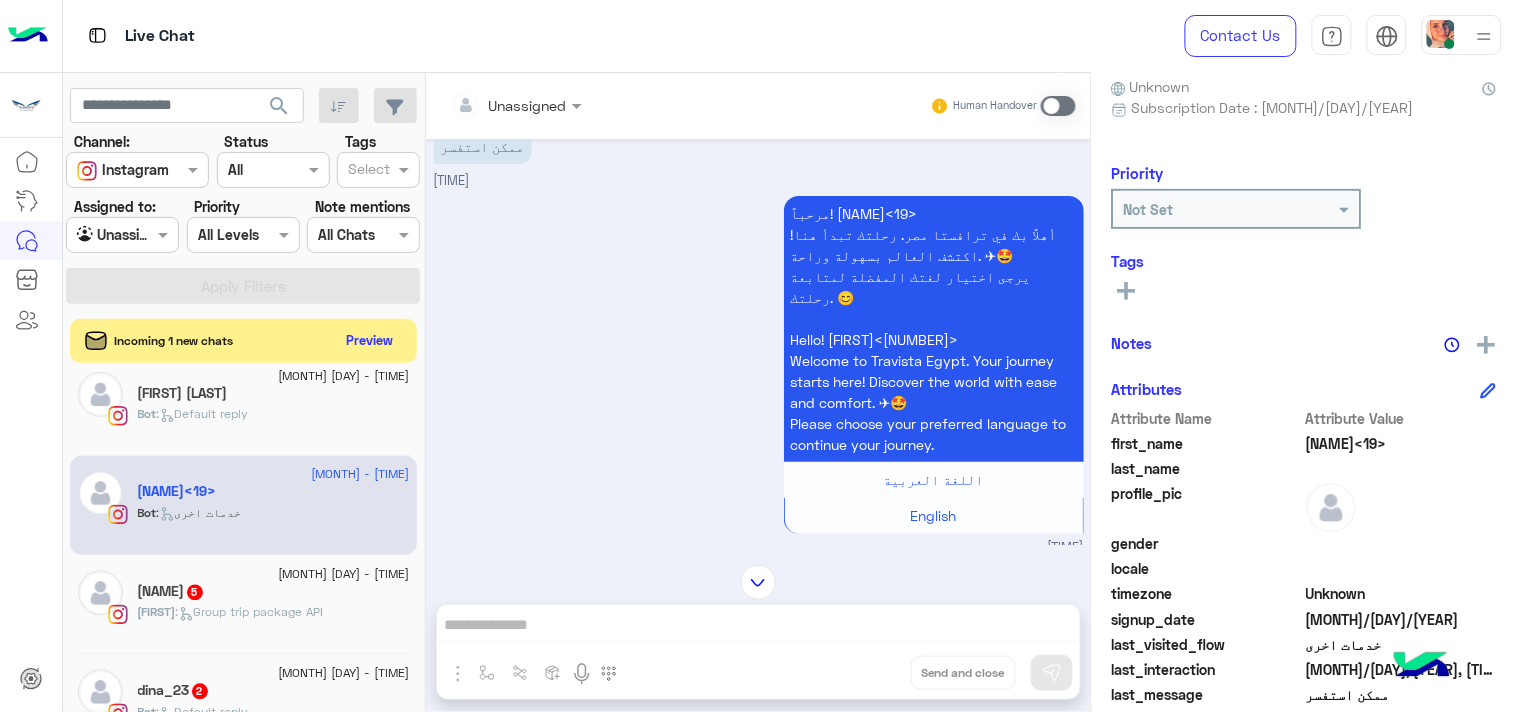 scroll, scrollTop: 0, scrollLeft: 0, axis: both 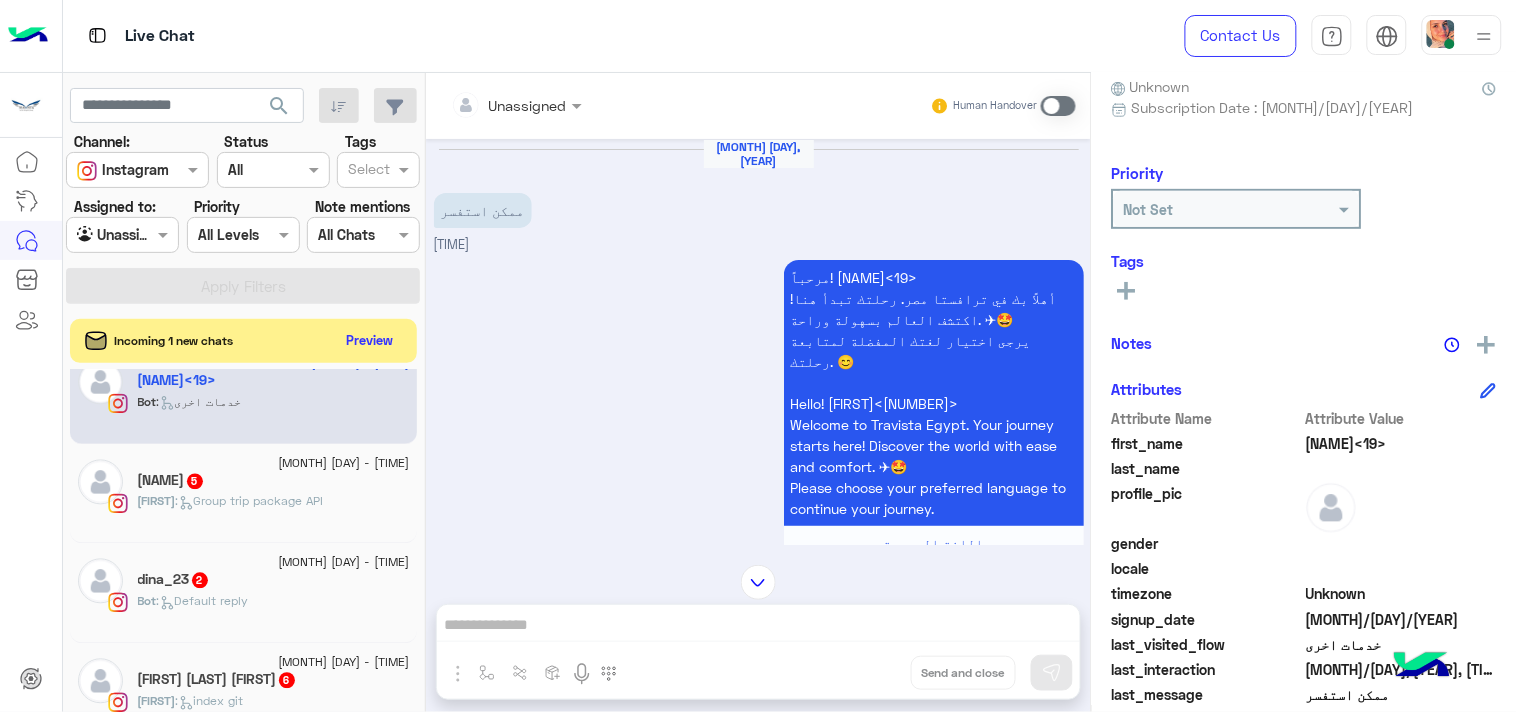 click on ":   Group trip package API" 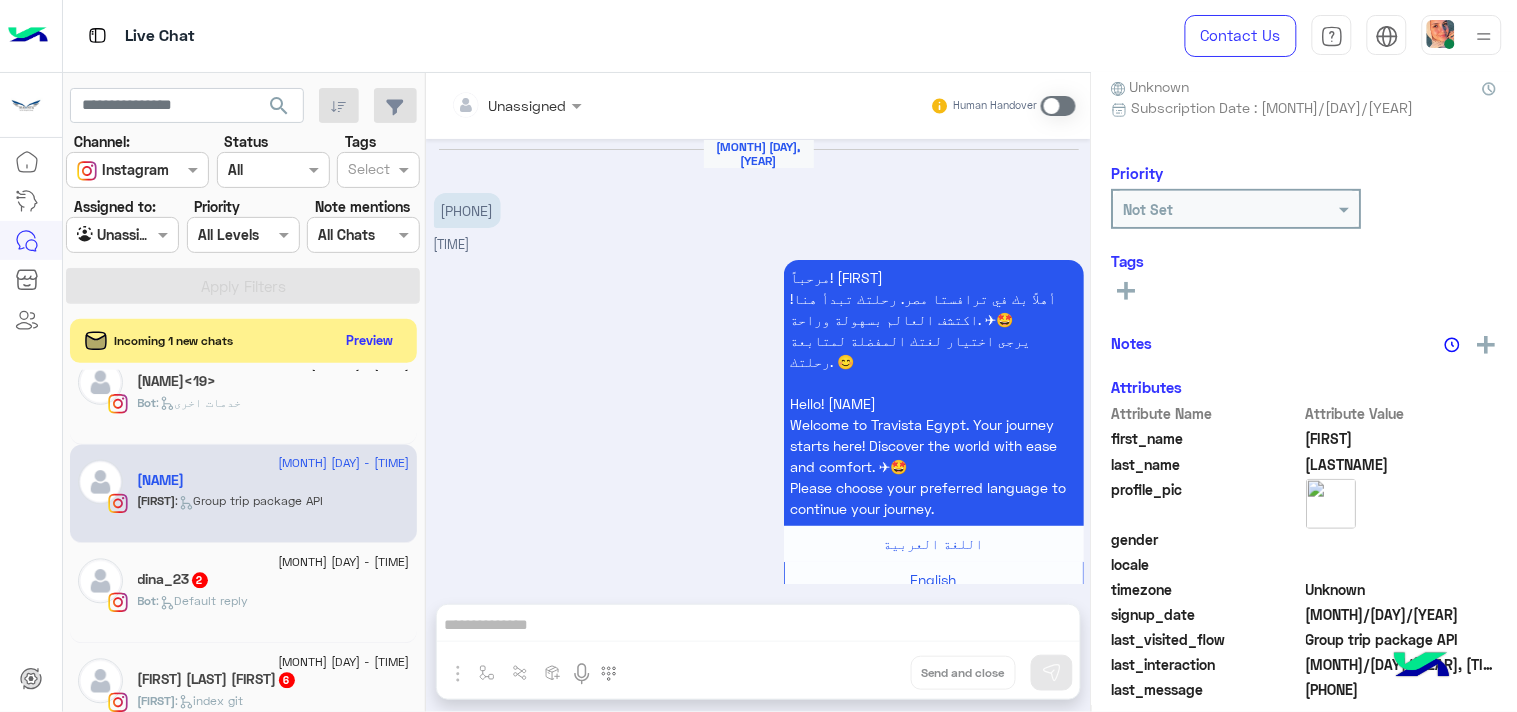 scroll, scrollTop: 872, scrollLeft: 0, axis: vertical 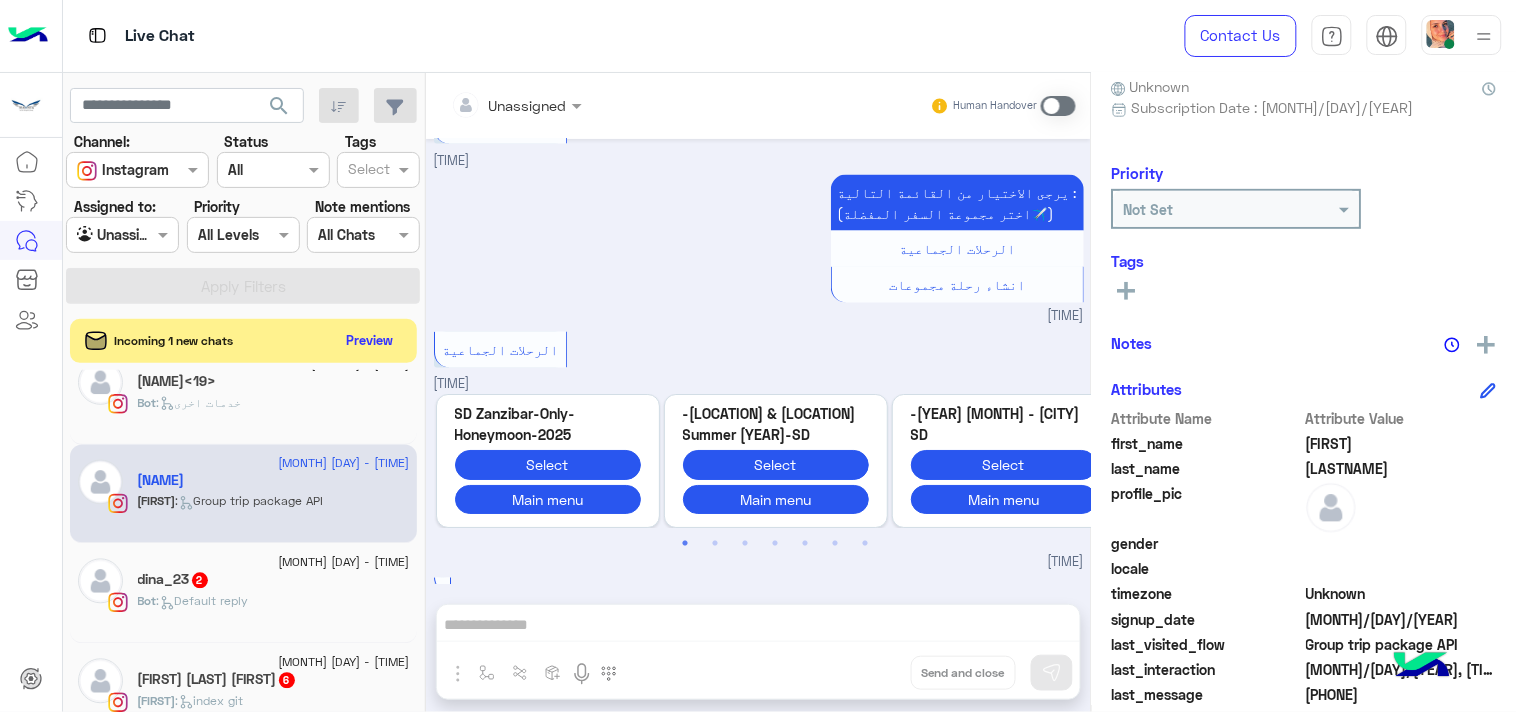 click on "[NAME]   2" 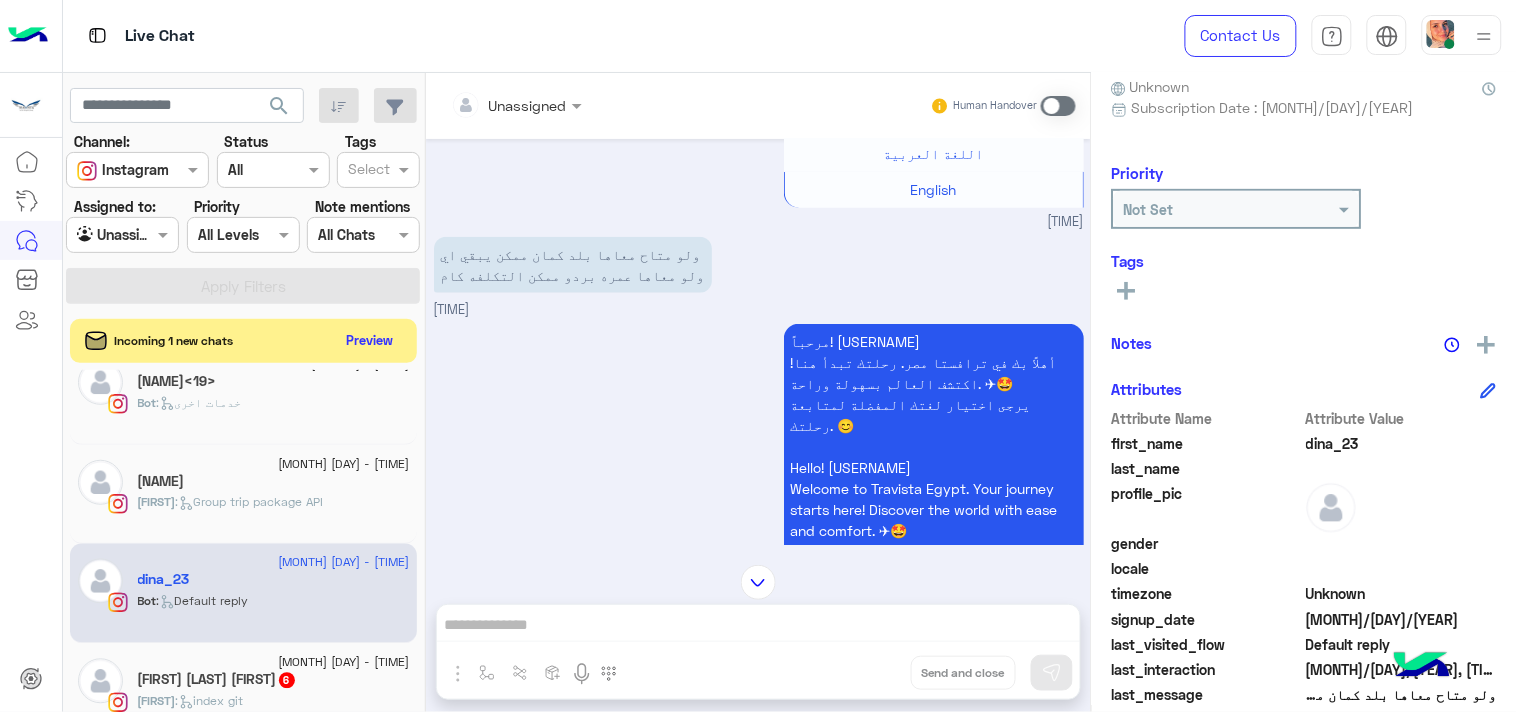 scroll, scrollTop: 541, scrollLeft: 0, axis: vertical 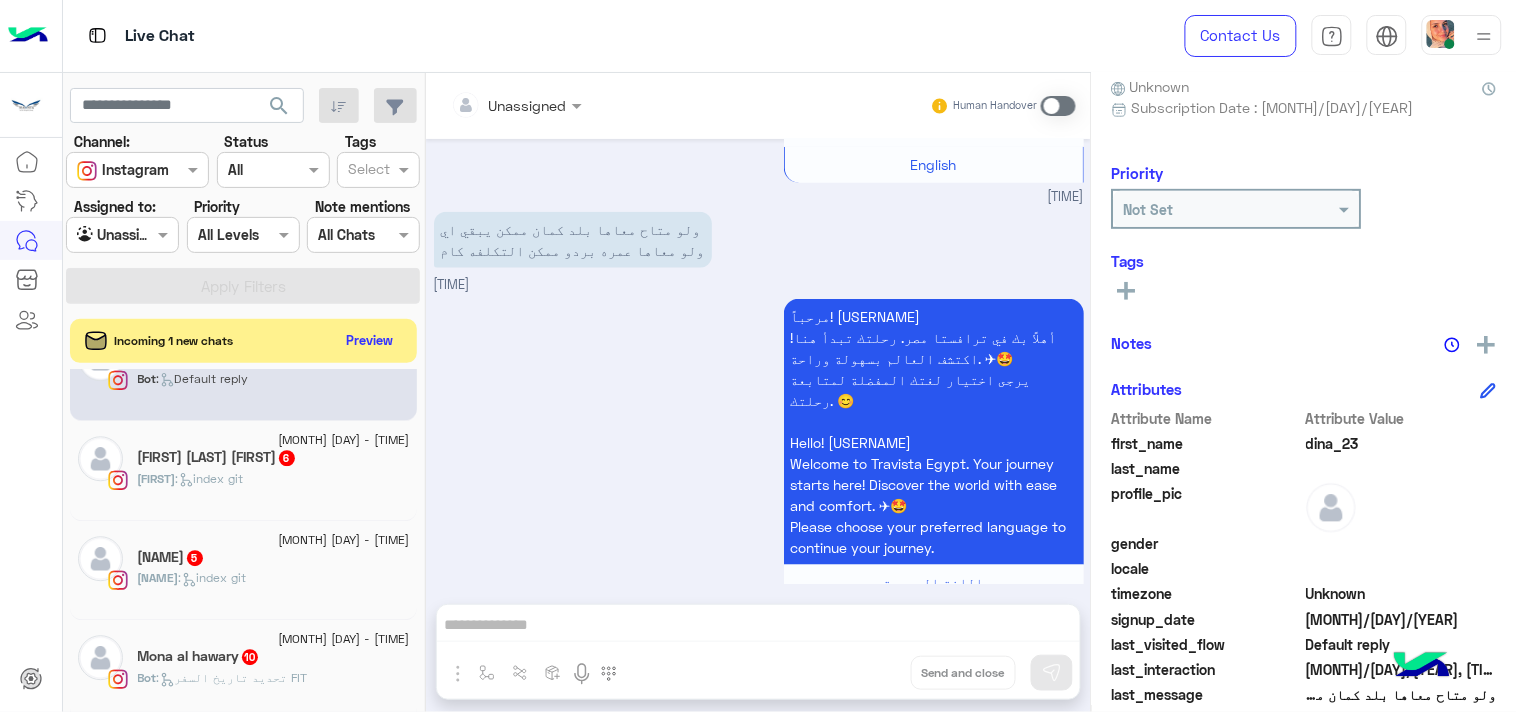 click on "Nessma :   index git" 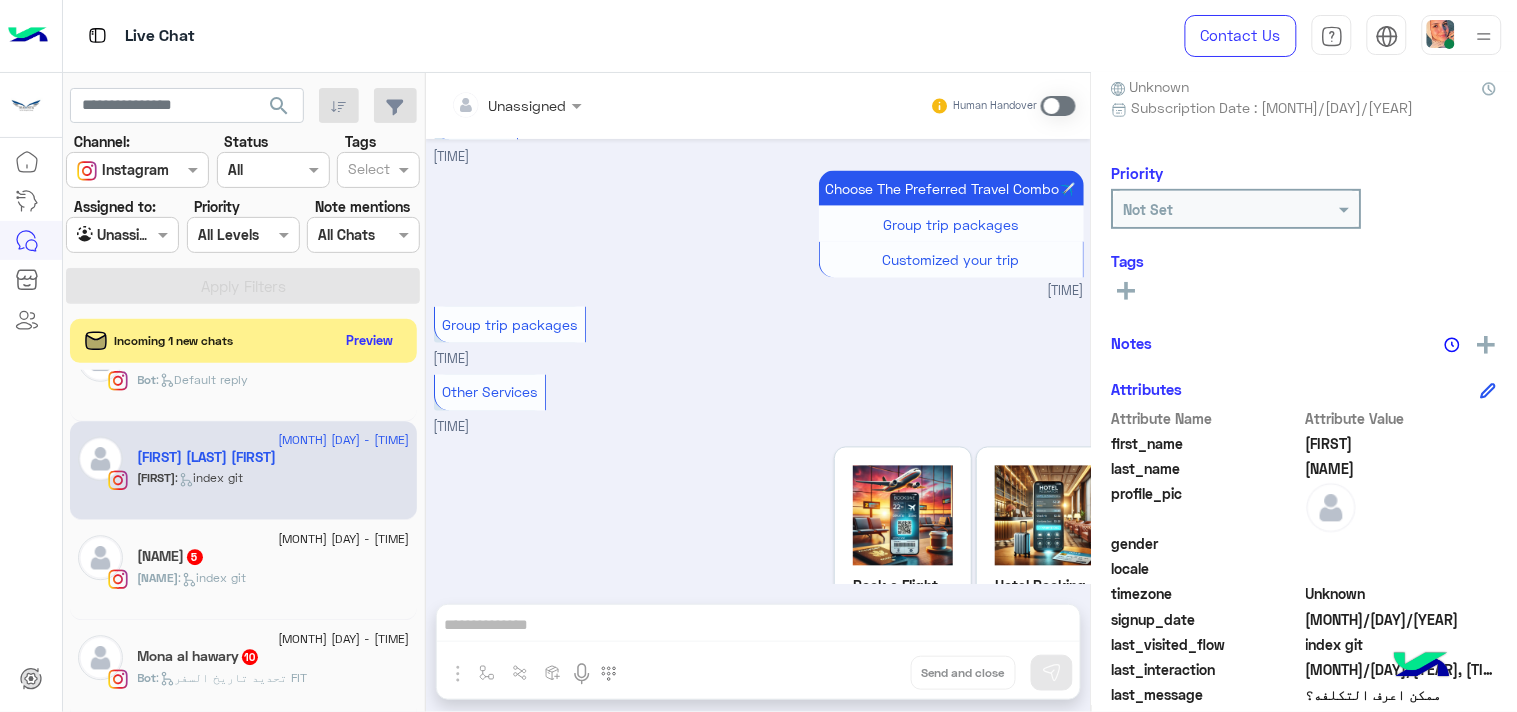 scroll, scrollTop: 1003, scrollLeft: 0, axis: vertical 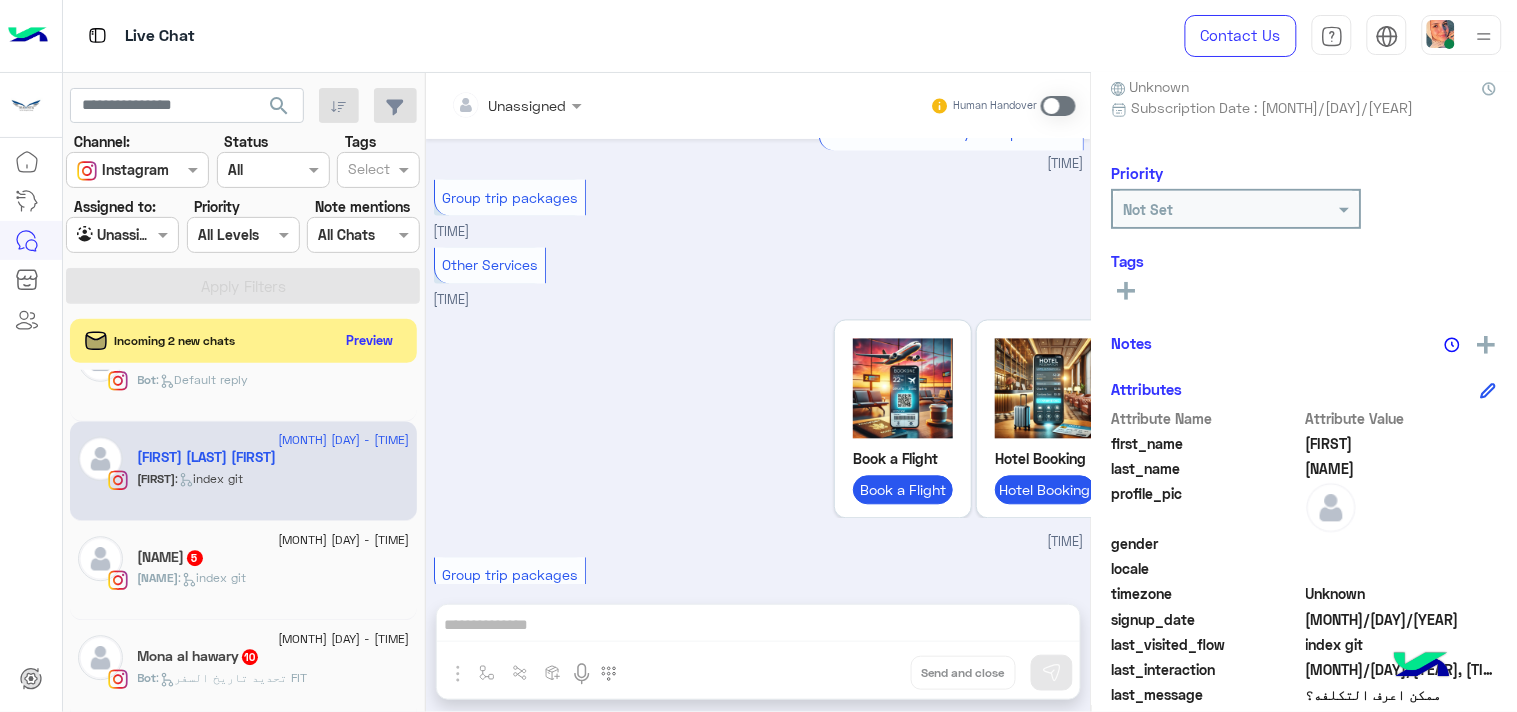 click on "[NAME] :   index git" 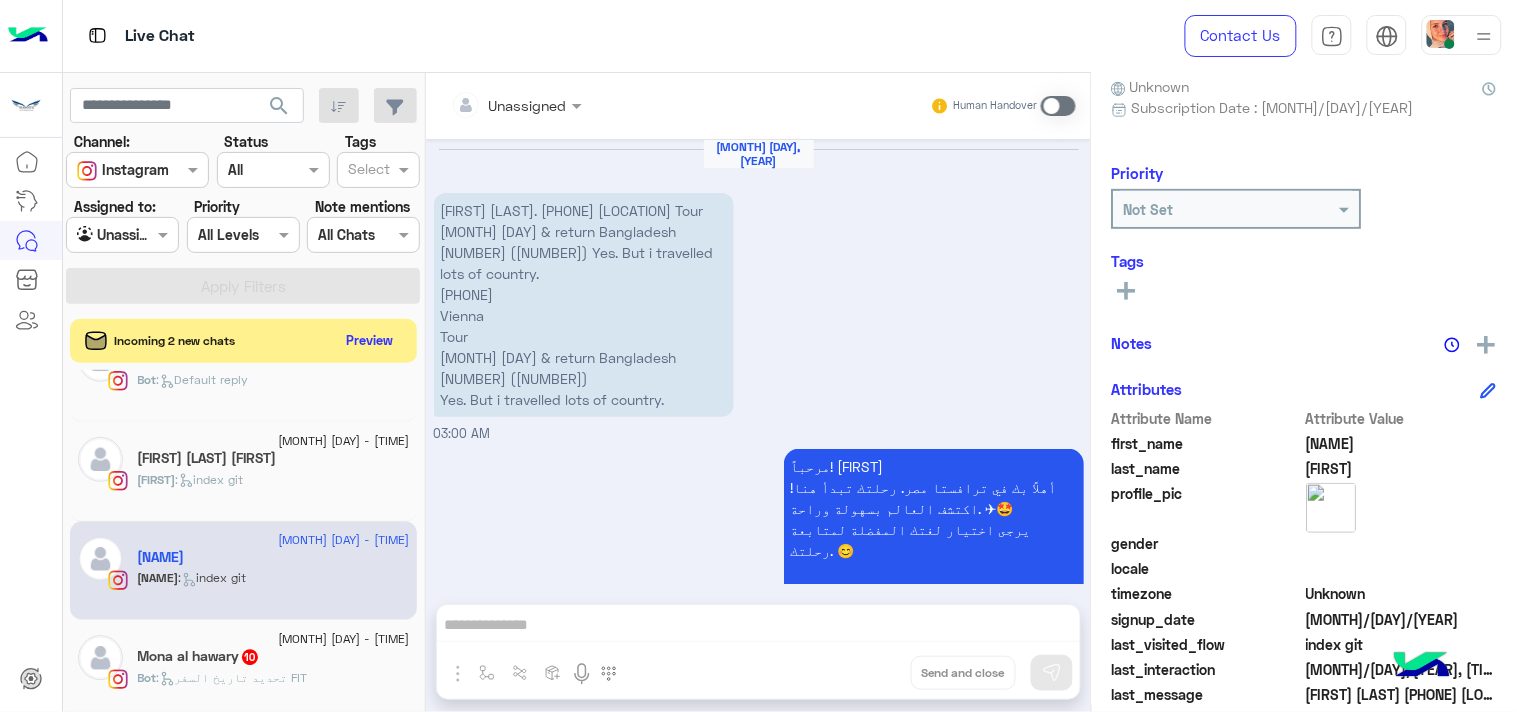 scroll, scrollTop: 1105, scrollLeft: 0, axis: vertical 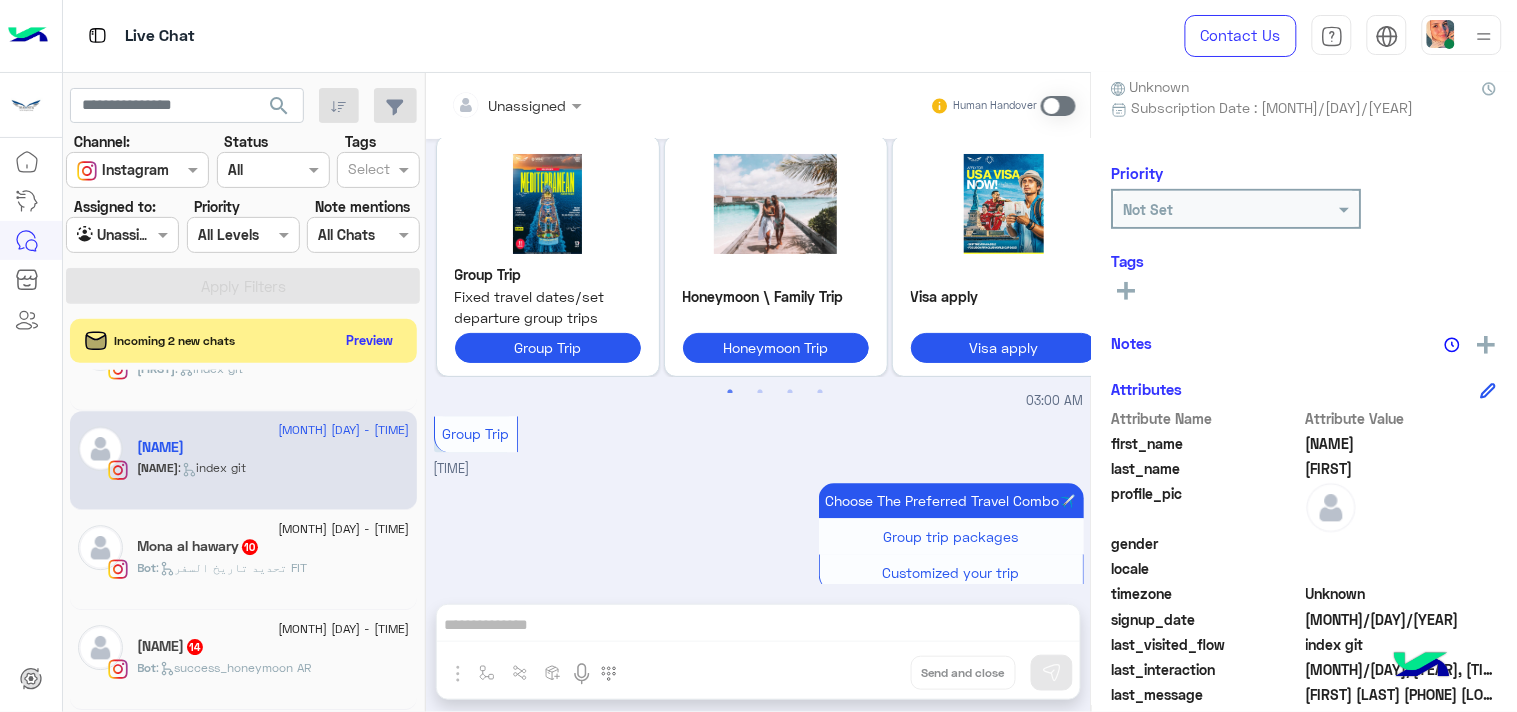 click on ":   تحديد تاريخ السفر FIT" 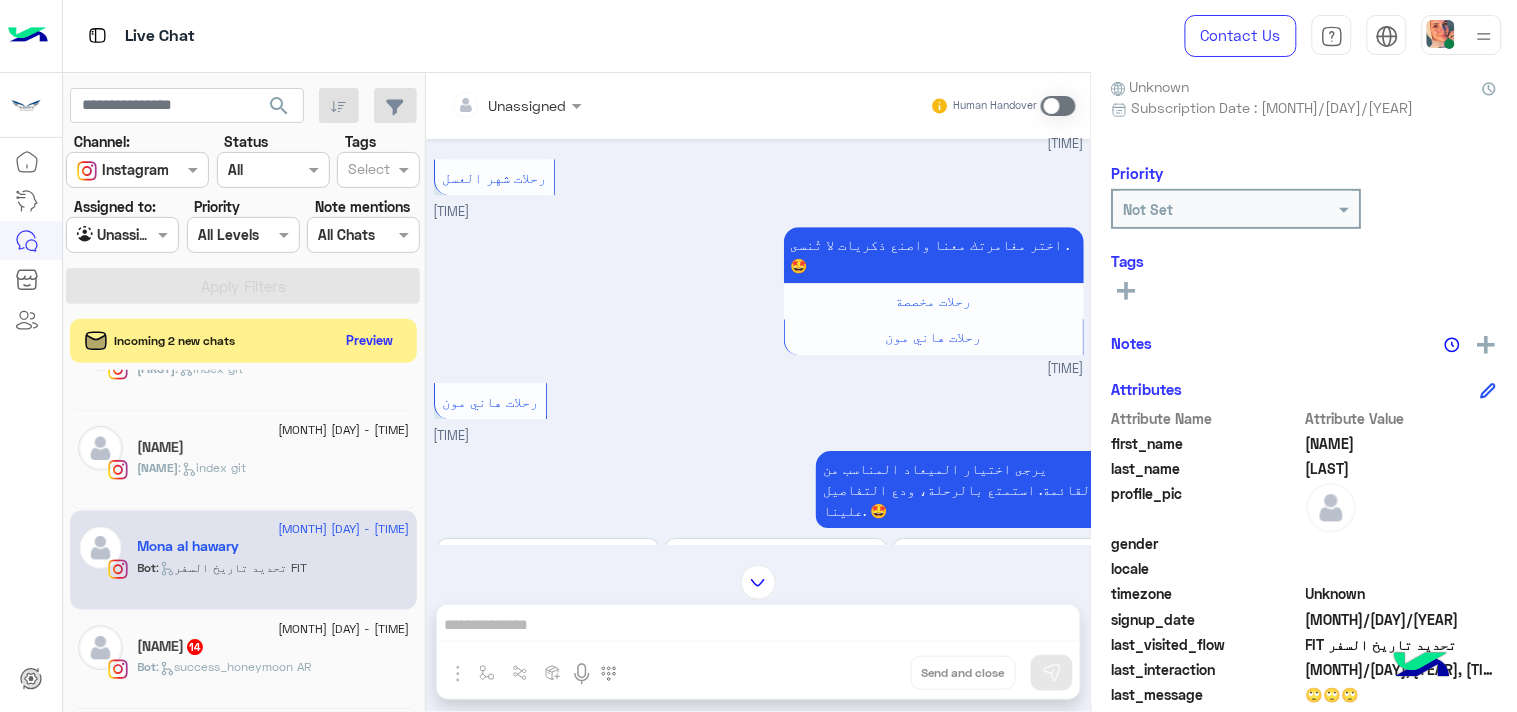 scroll, scrollTop: 1475, scrollLeft: 0, axis: vertical 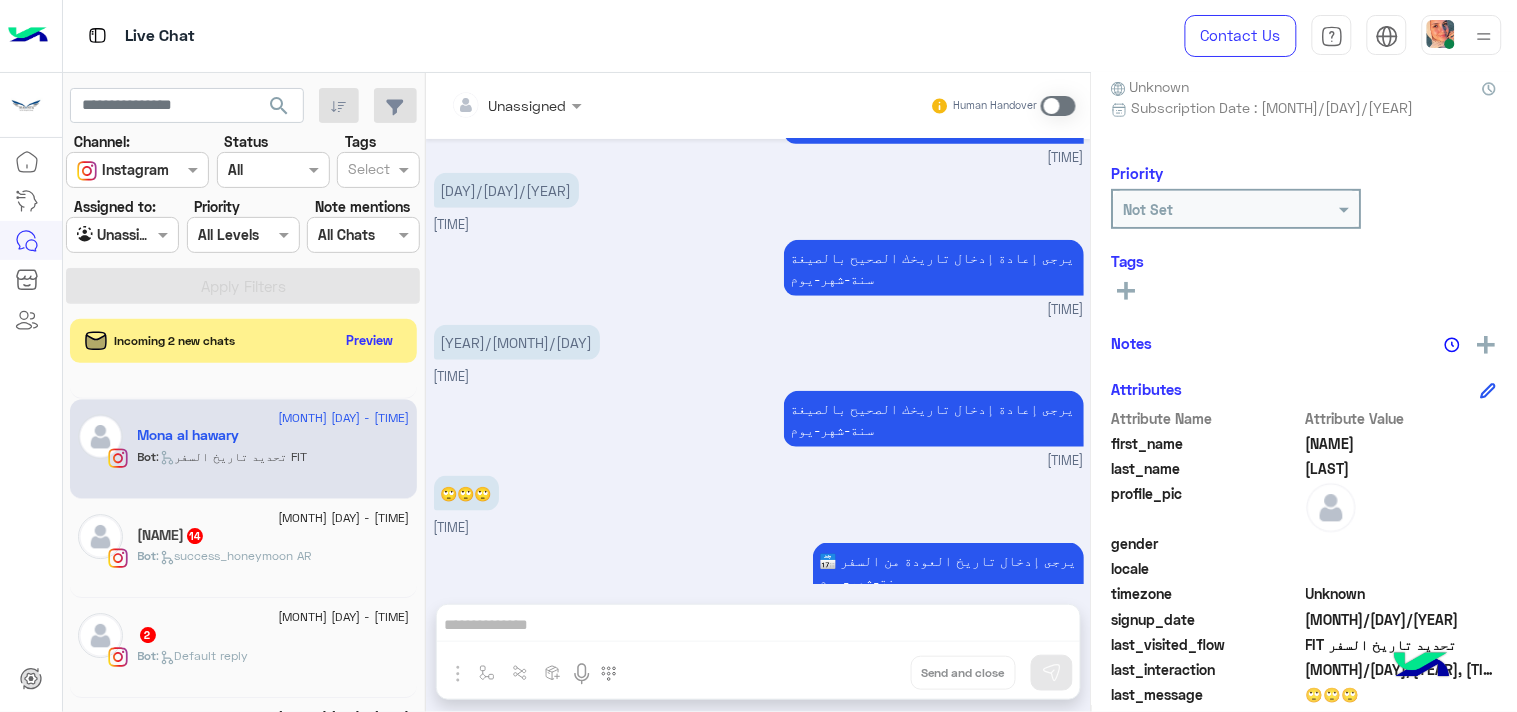 click on ":   success_honeymoon AR" 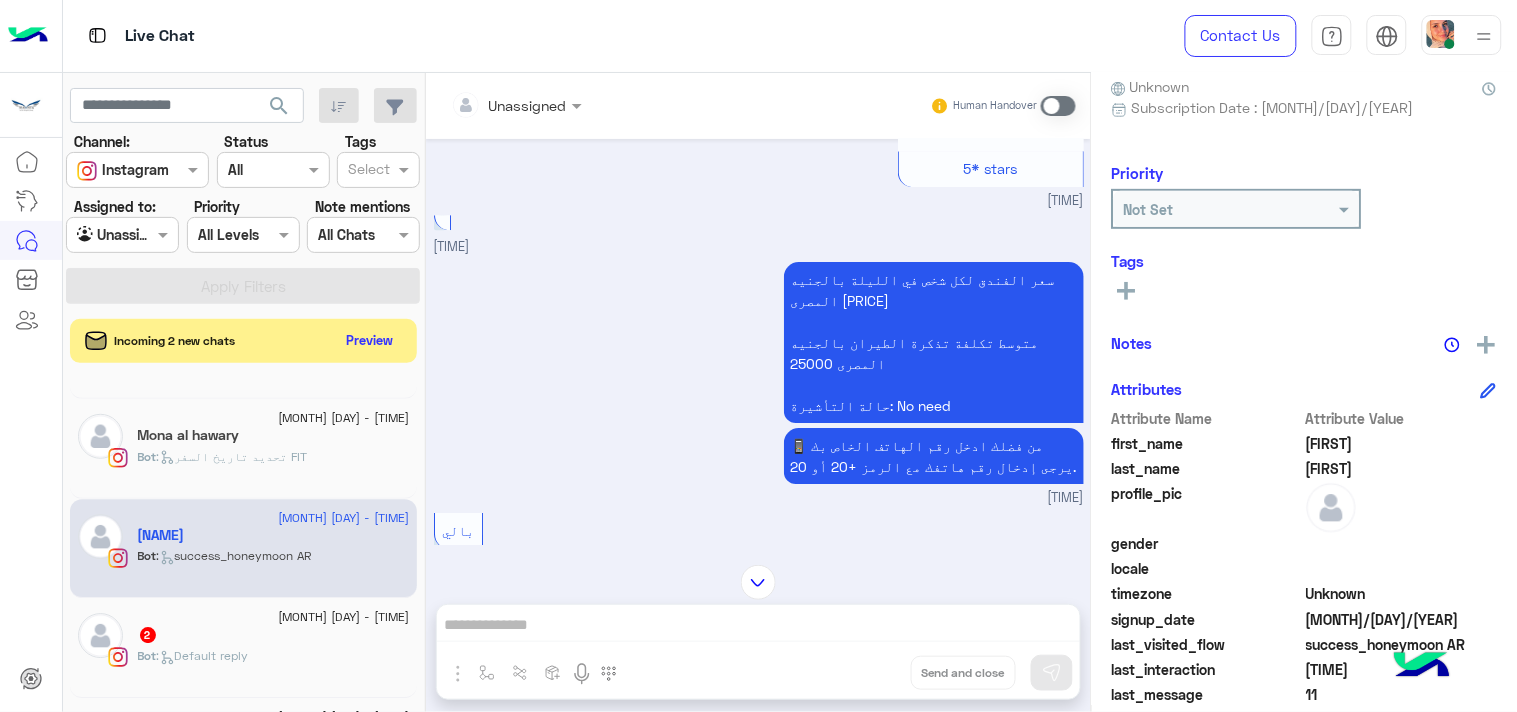 scroll, scrollTop: 2036, scrollLeft: 0, axis: vertical 